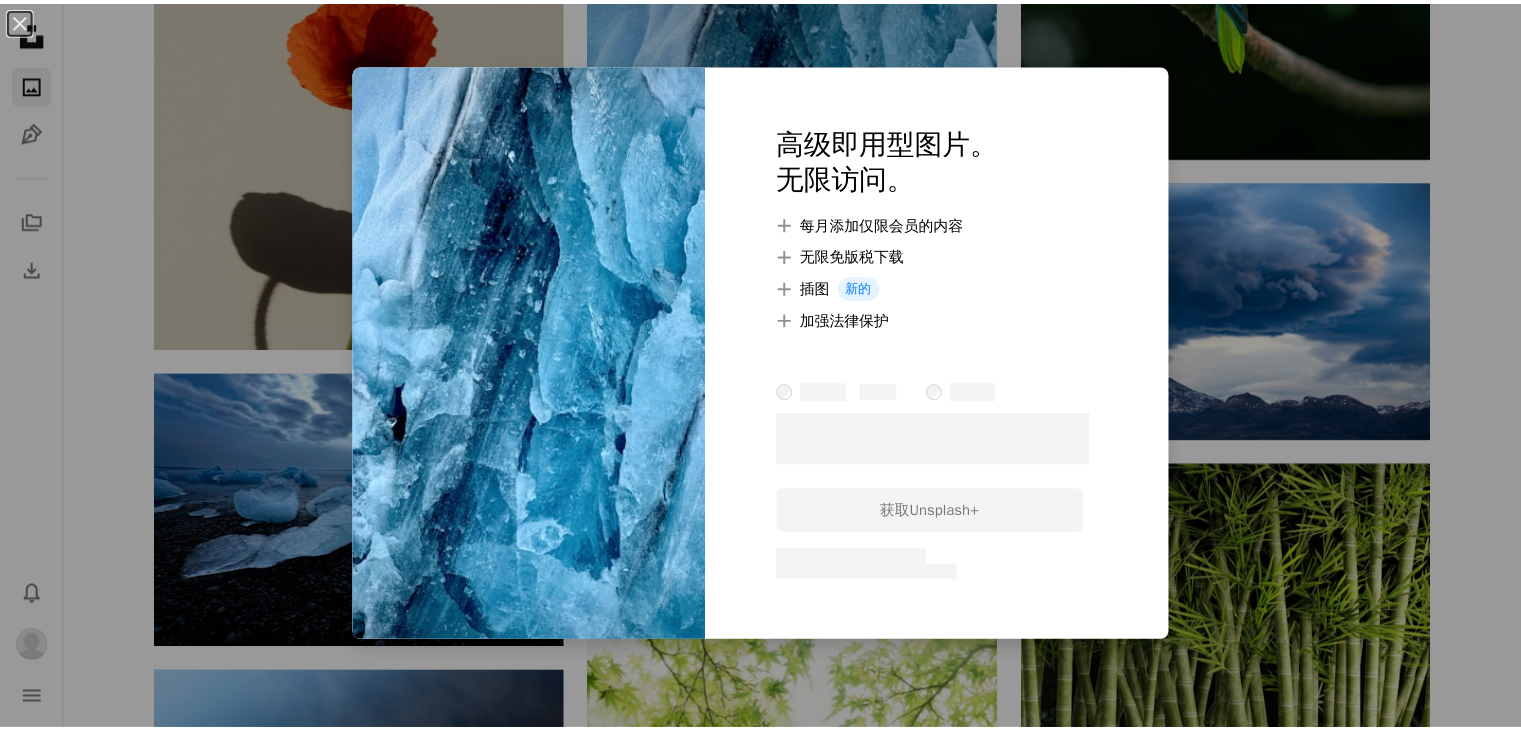 scroll, scrollTop: 1300, scrollLeft: 0, axis: vertical 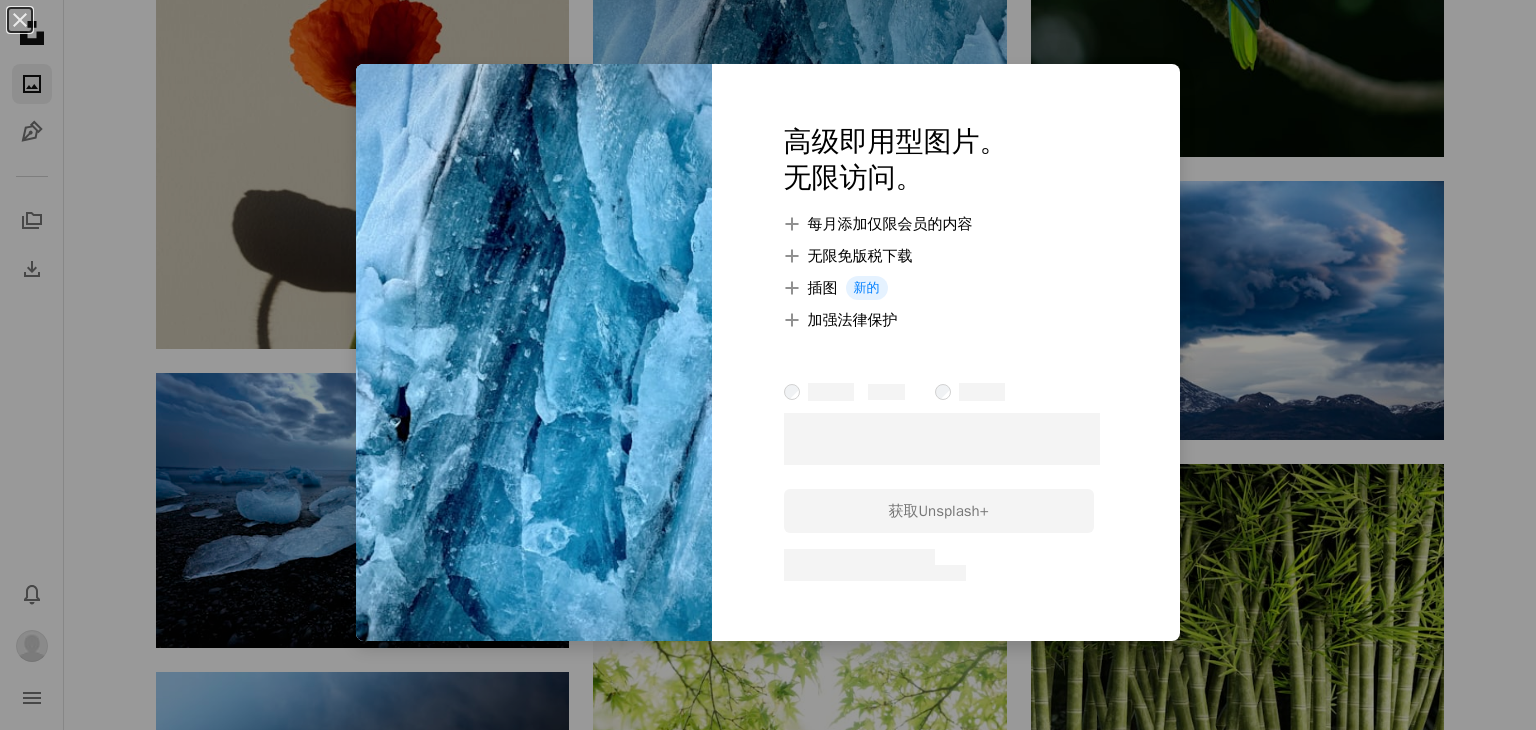 click on "An X shape 高级即用型图片。 无限访问。 A plus sign 每月添加仅限会员的内容 A plus sign 无限免版税下载 A plus sign 插图 新的 A plus sign 加强法律保护 – –––– – –––– – –––– – –––– ––––。 获取 Unsplash+ – – –––– – ––– –––– – ––––  – –––– – –––– – –––– –– –––– ––" at bounding box center [768, 365] 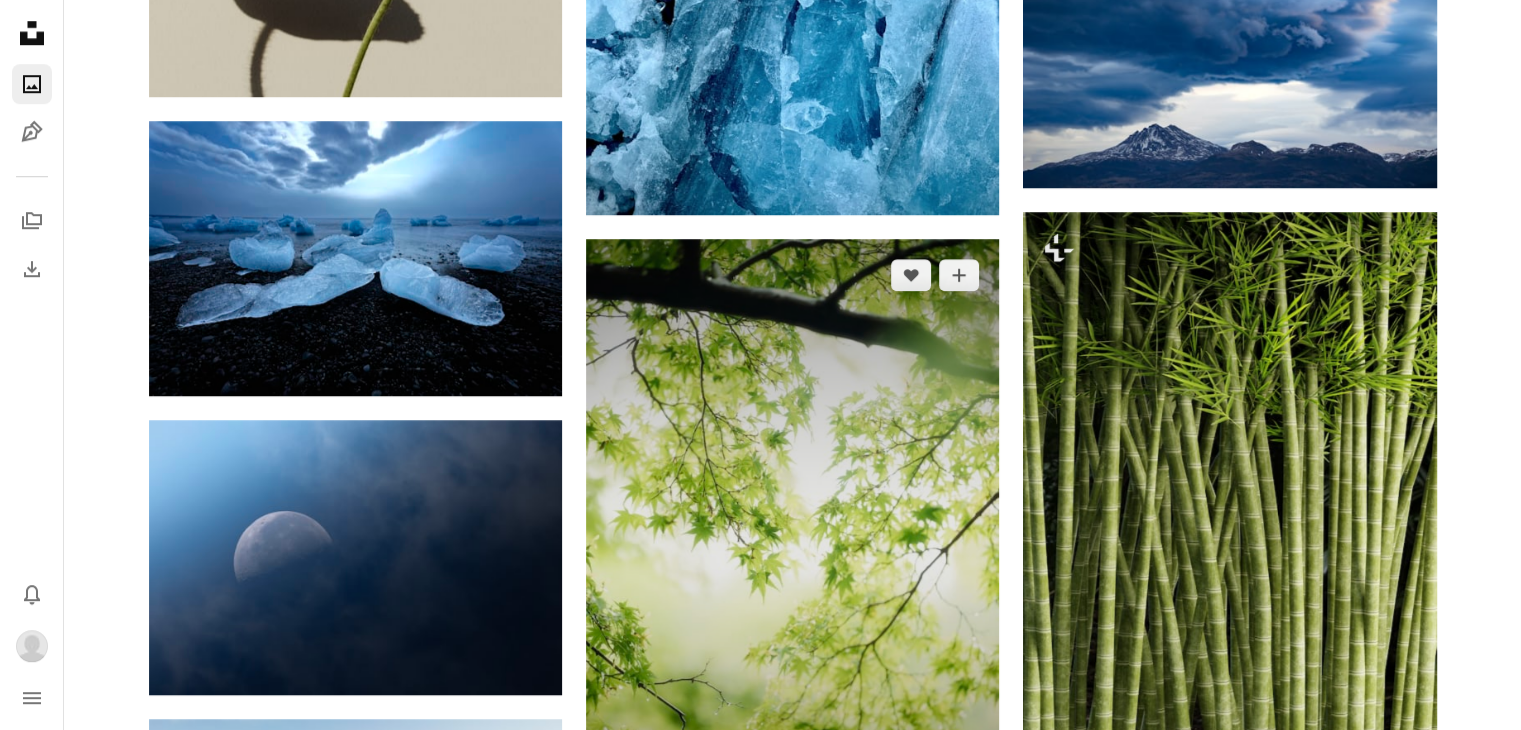 scroll, scrollTop: 1600, scrollLeft: 0, axis: vertical 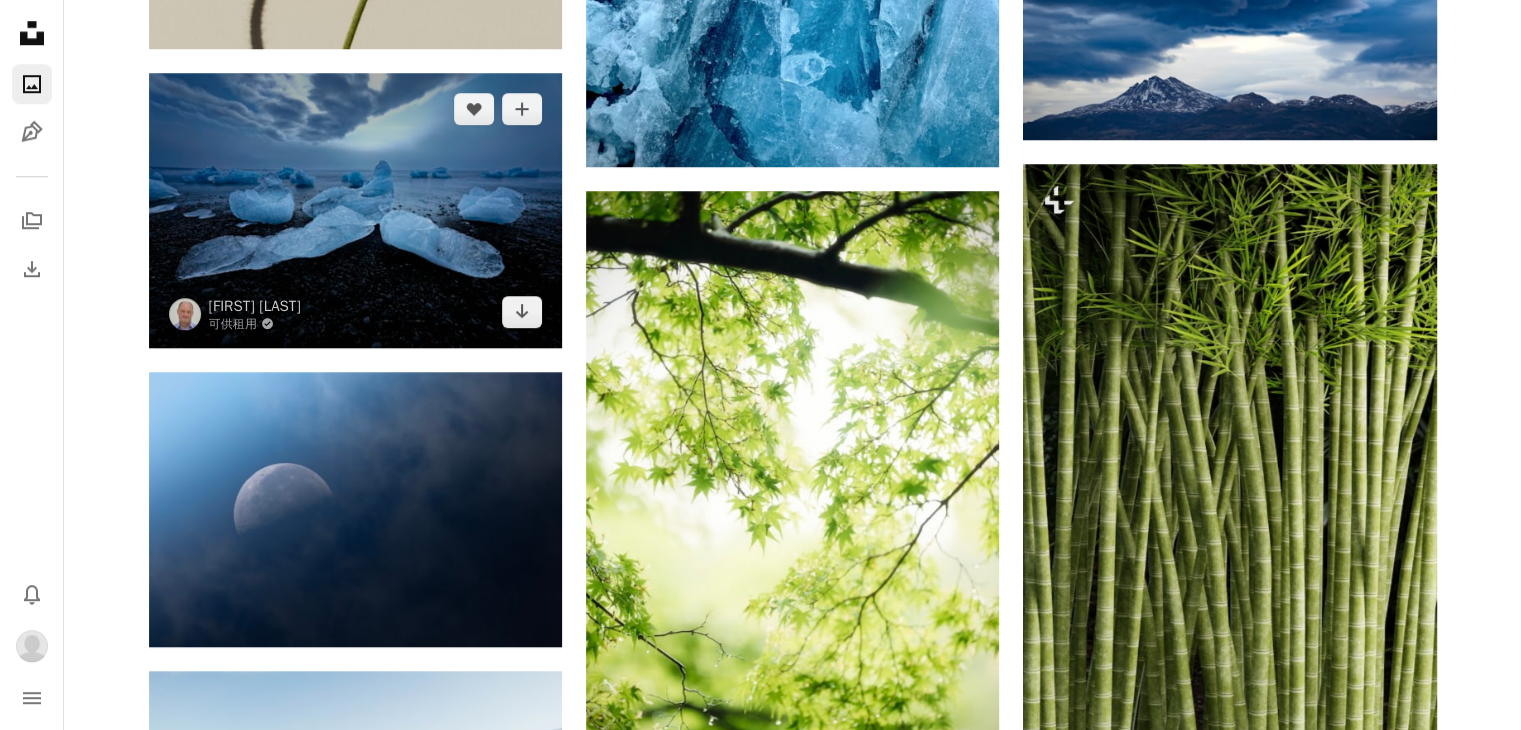 click at bounding box center (355, 210) 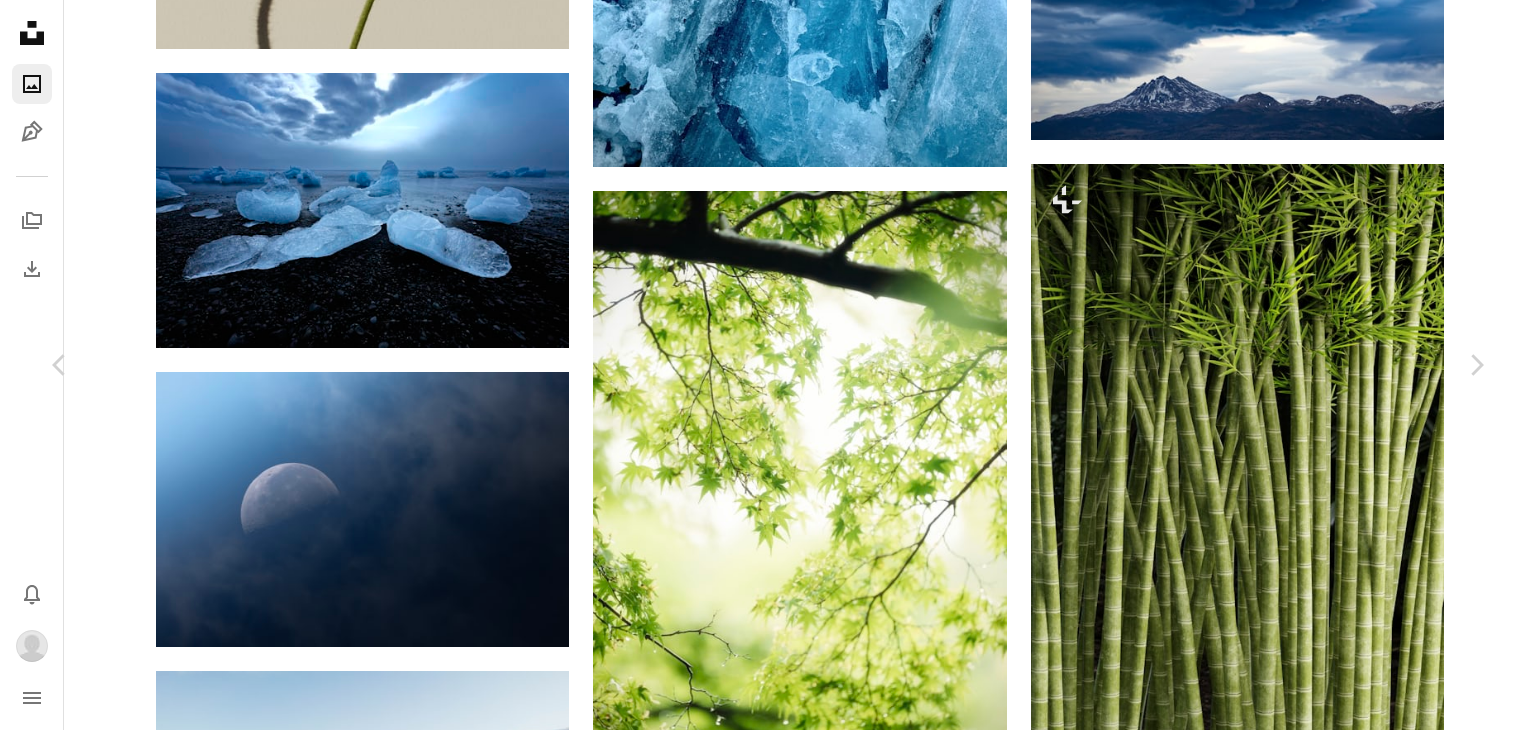 click on "Chevron down" 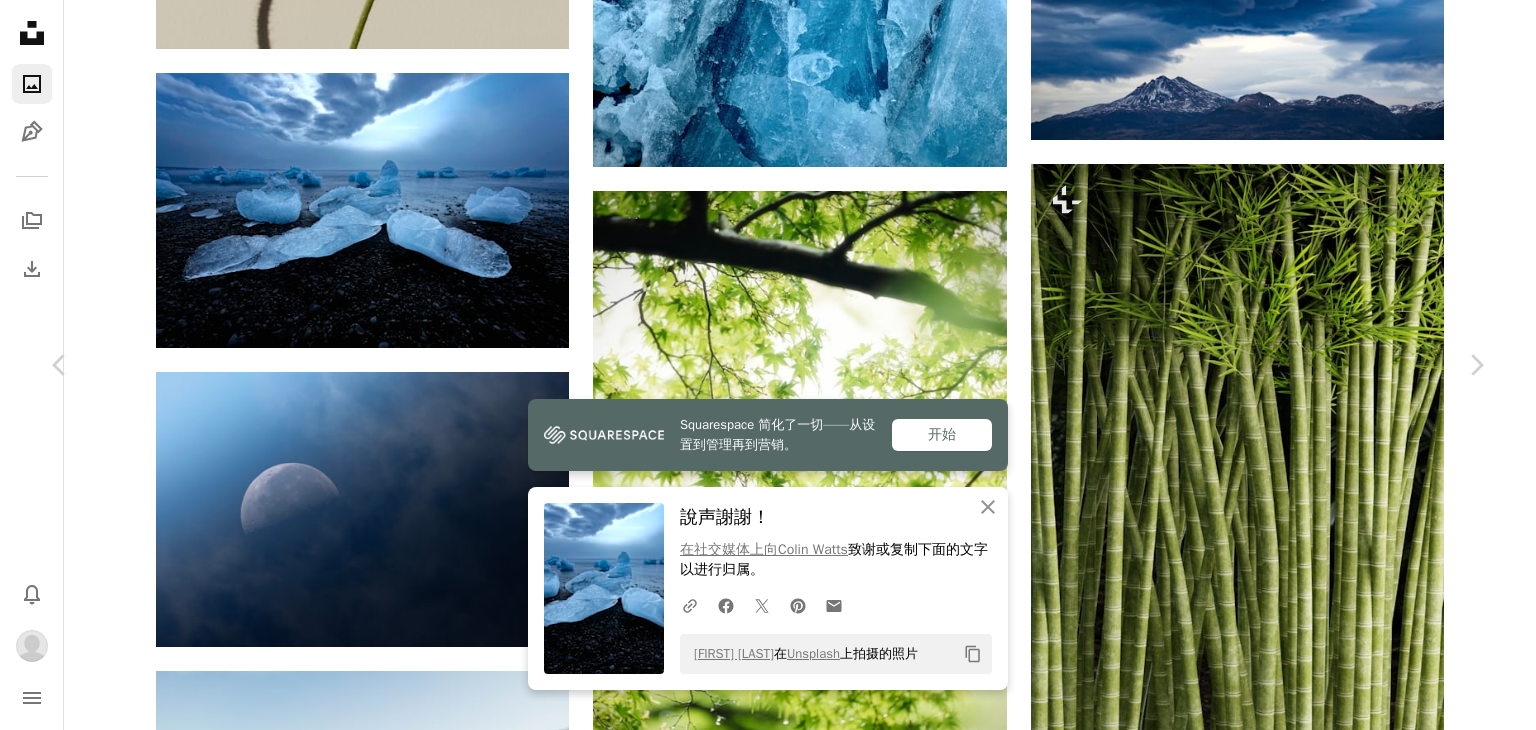 click on "An X shape Chevron left Chevron right Squarespace 简化了一切——从设置到管理再到营销。 开始 An X shape 关闭 說声謝謝！ 在社交媒体上向Colin Watts 致谢 或复制下面的文字以进行归属。 A URL sharing icon (chains) Facebook icon X (formerly Twitter) icon Pinterest icon An envelope Colin Watts 在 Unsplash 上拍摄的照片
Copy content [NAME] 可供租用 A checkmark inside of a circle A heart A plus sign 下载 Chevron down Zoom in 视图 485,827 下载 6,049 精选于 自然 A forward-right arrow 分享 Info icon 信息 More Actions A map marker 冰岛钻石海滩 Calendar outlined 发布 2周前 Safety 根据Unsplash 许可 免费使用 冰岛 风景 冰 户外 冰山 冰川 钻石海滩 在 iStock 上浏览优质相关图片 | 使用优惠码 UNSPLASH20 节省 20% View more on iStock  ↗ 相关图片 A heart A plus sign Colin Watts Available for hire A checkmark inside of a circle Arrow pointing down A heart A plus sign Bechir Kaddech A heart" at bounding box center [768, 3495] 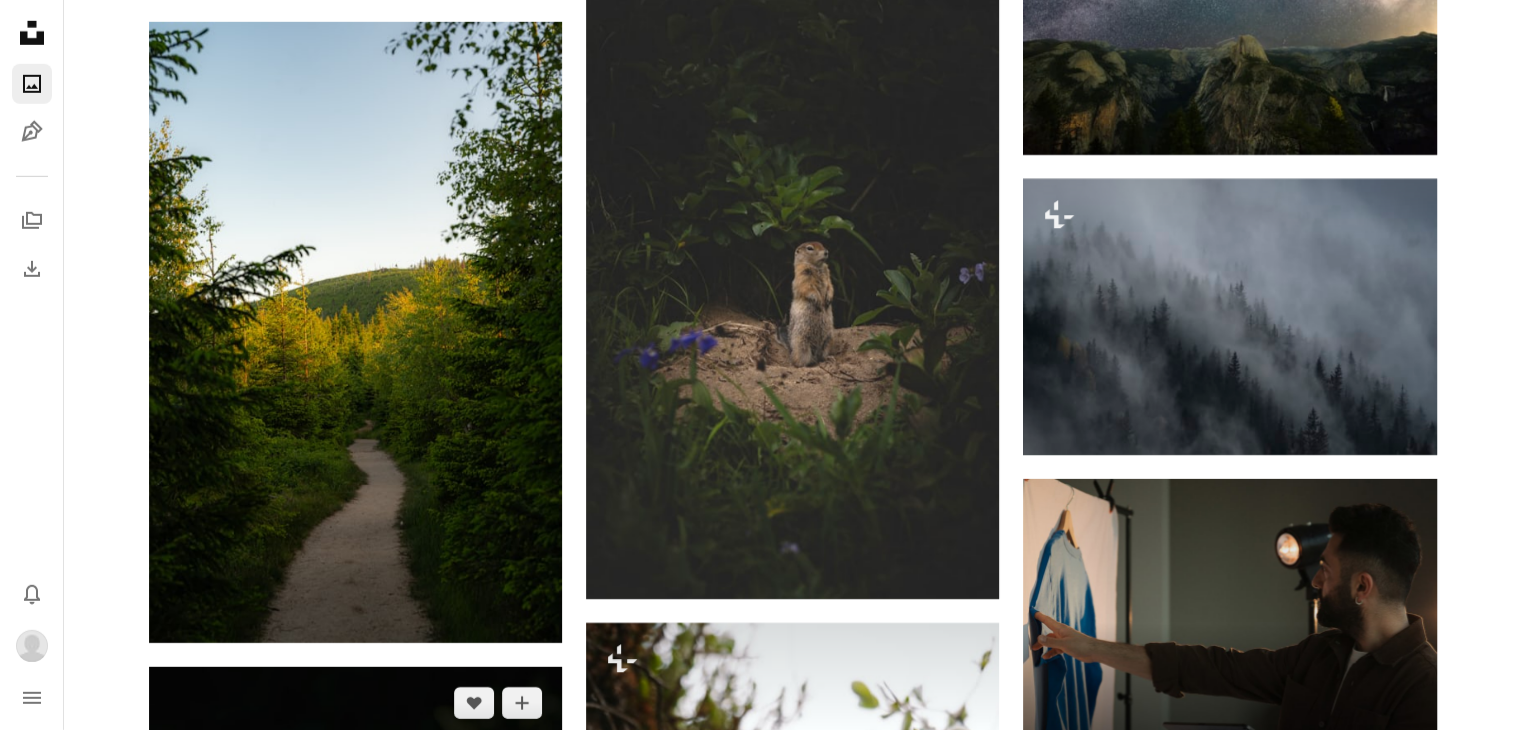 scroll, scrollTop: 6200, scrollLeft: 0, axis: vertical 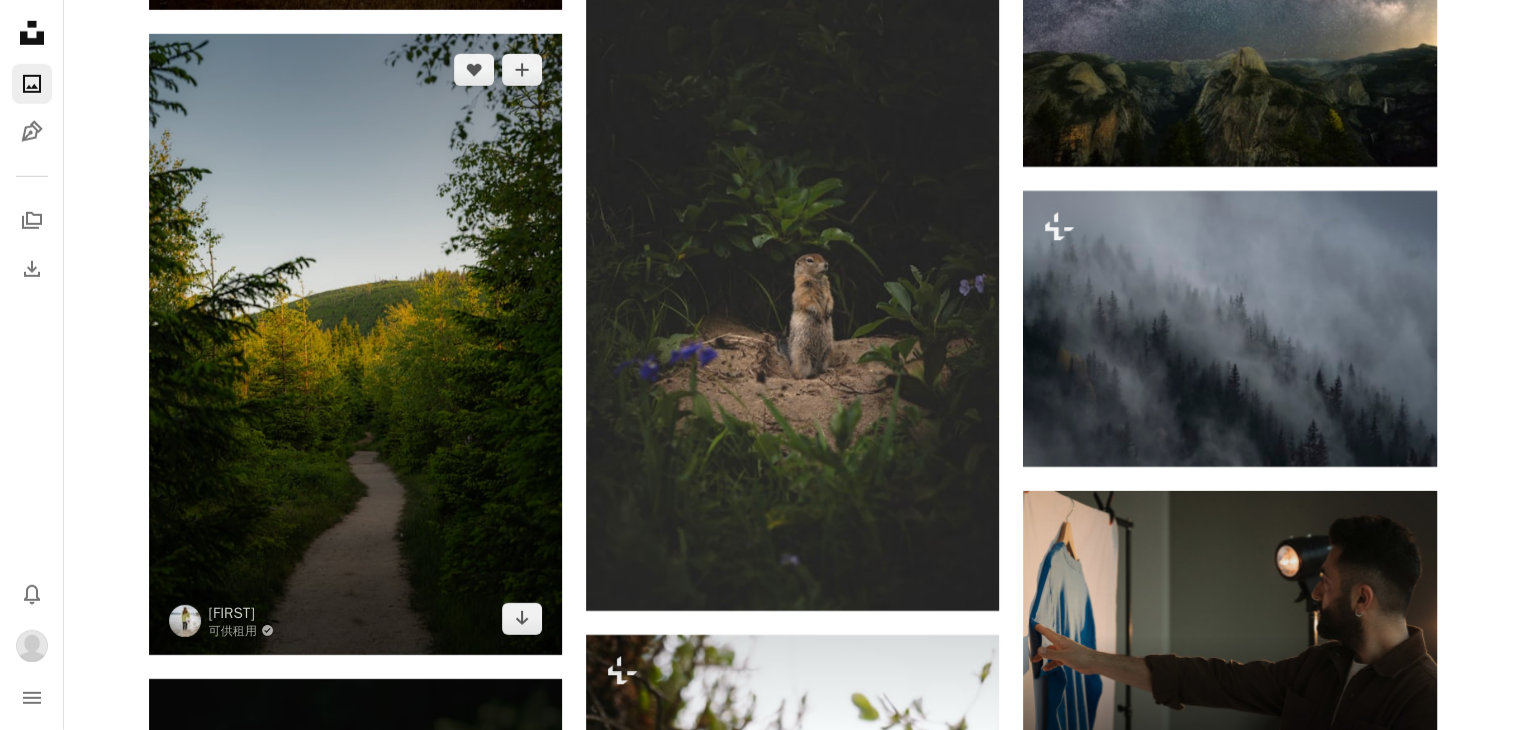click at bounding box center [355, 344] 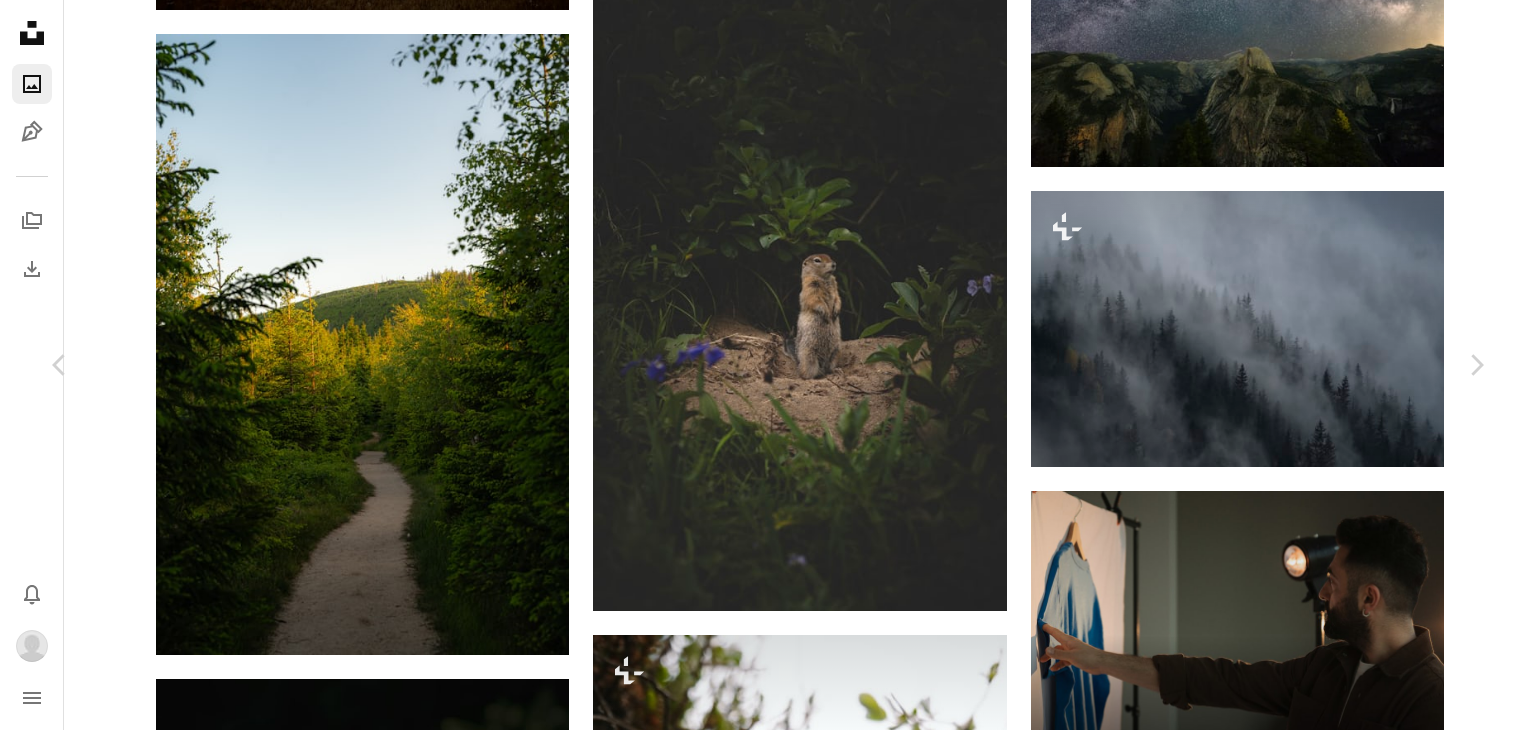 click on "Chevron down" at bounding box center (1359, 3123) 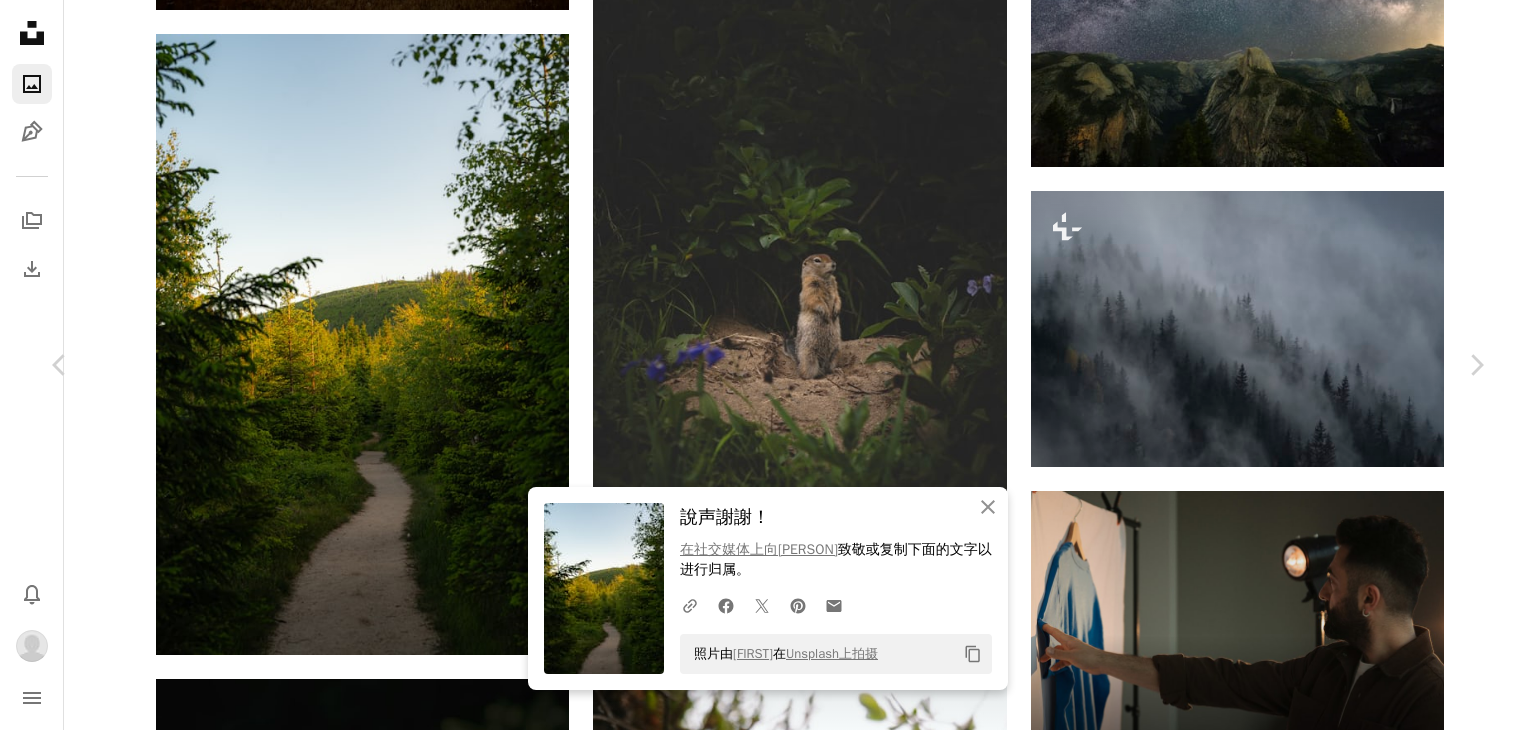 click on "An X shape Chevron left Chevron right An X shape 关闭 說声謝謝！ 在社交媒体上向[PERSON] 致敬 或复制下面的文字以进行归属。 A URL sharing icon (chains) Facebook icon X (formerly Twitter) icon Pinterest icon An envelope 照片由 [PERSON] 在 Unsplash上拍摄
Copy content [PERSON] 可供租用 A checkmark inside of a circle A heart A plus sign 下载 Chevron down Zoom in 视图 75,412 下载 1,704 精选于 自然 A forward-right arrow 分享 Info icon 信息 More Actions A map marker [COUNTRY] Calendar outlined 发布 2周前 Camera 尼康公司，尼康 Z 6 Safety 根据Unsplash 许可 免费使用 背景 森林 旅行 日落 夏天 绿色的 太阳 光 远足 小路 丘陵 走 徒步旅行 踪迹 方式 山间小道 夕阳的光 土地 城市 路 在 iStock 上浏览优质相关图片 | 使用优惠码 UNSPLASH20 节省 20% 在 iStock 上查看更多 ↗ 相关图片 A heart A plus sign [FIRST] [LAST] Arrow pointing down A heart A plus sign A heart" at bounding box center [768, 3441] 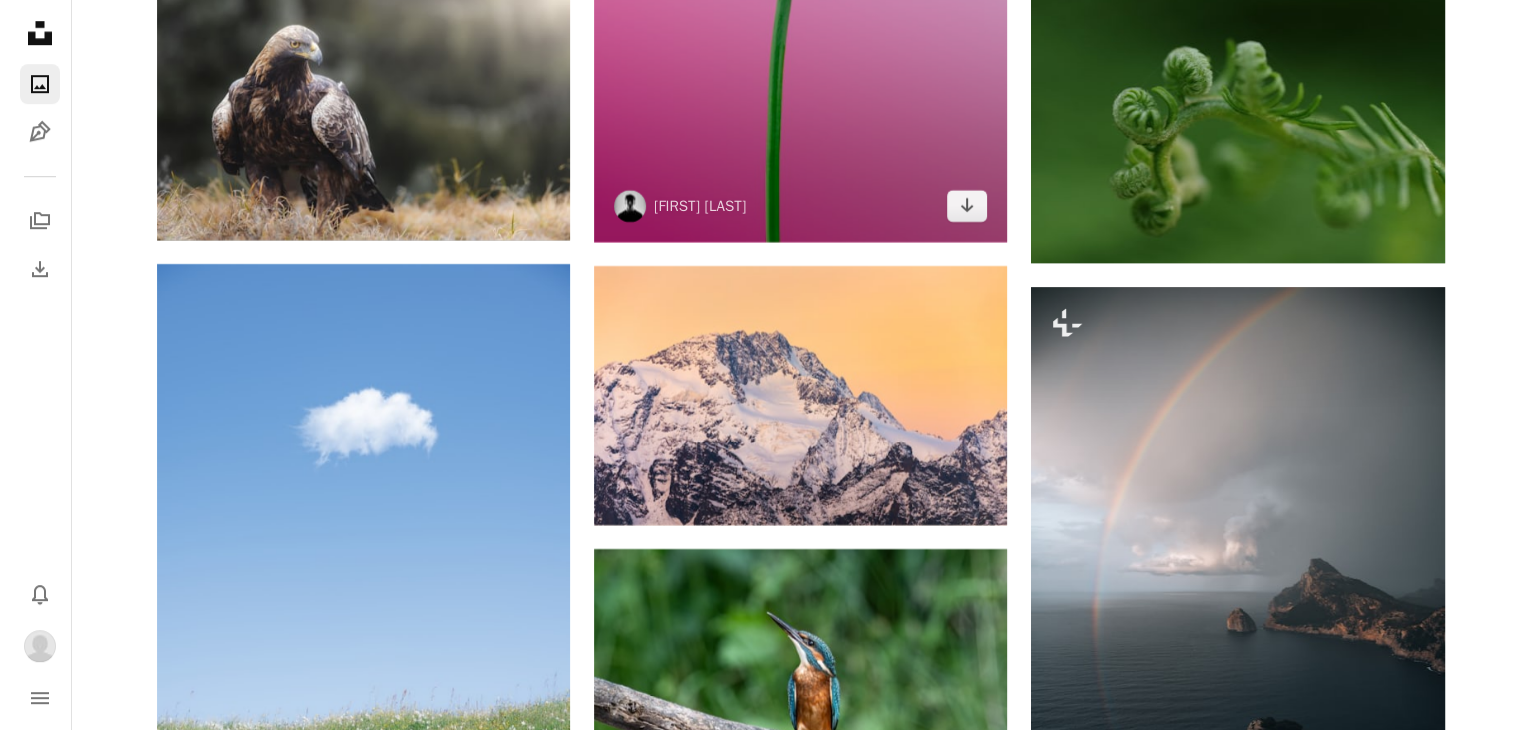 scroll, scrollTop: 9100, scrollLeft: 0, axis: vertical 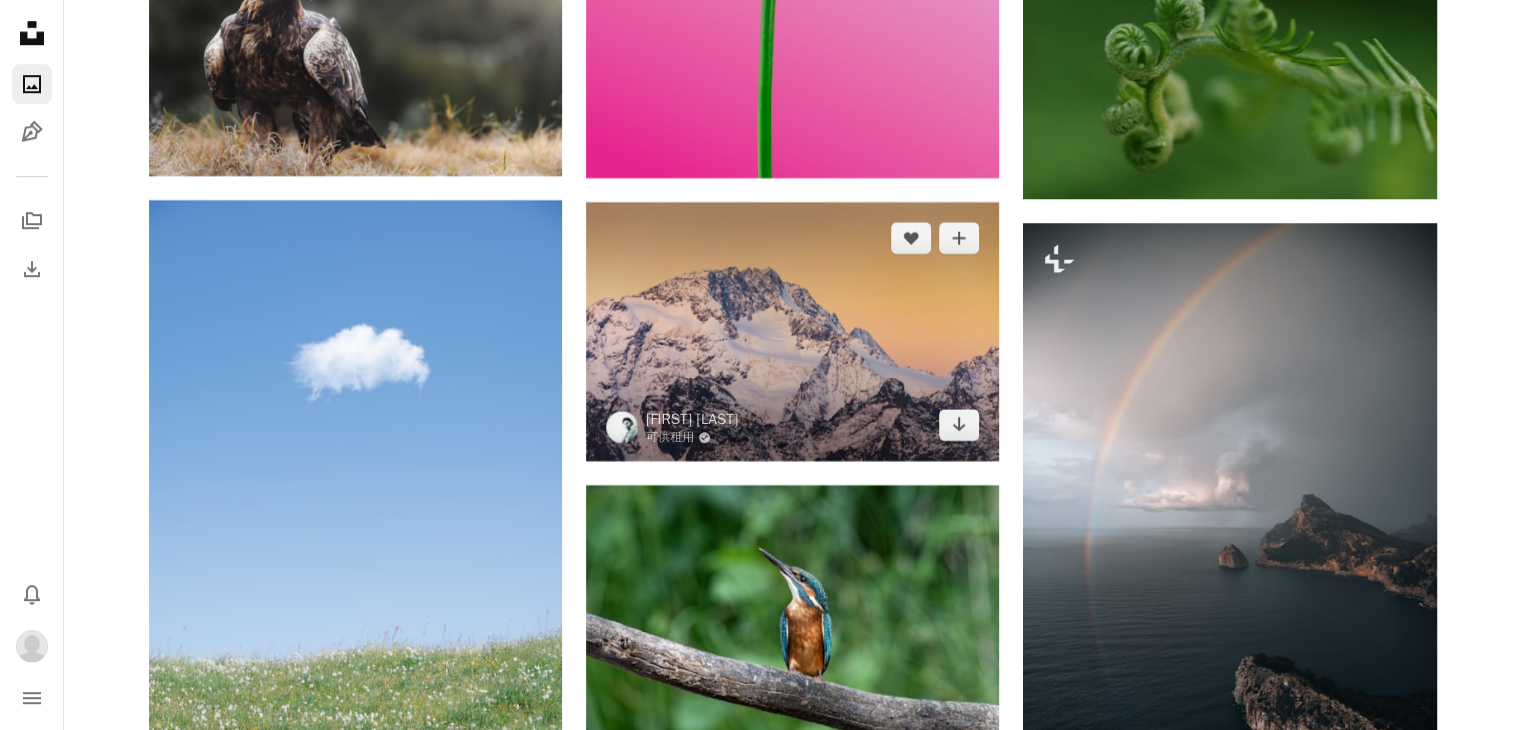 click at bounding box center [792, 331] 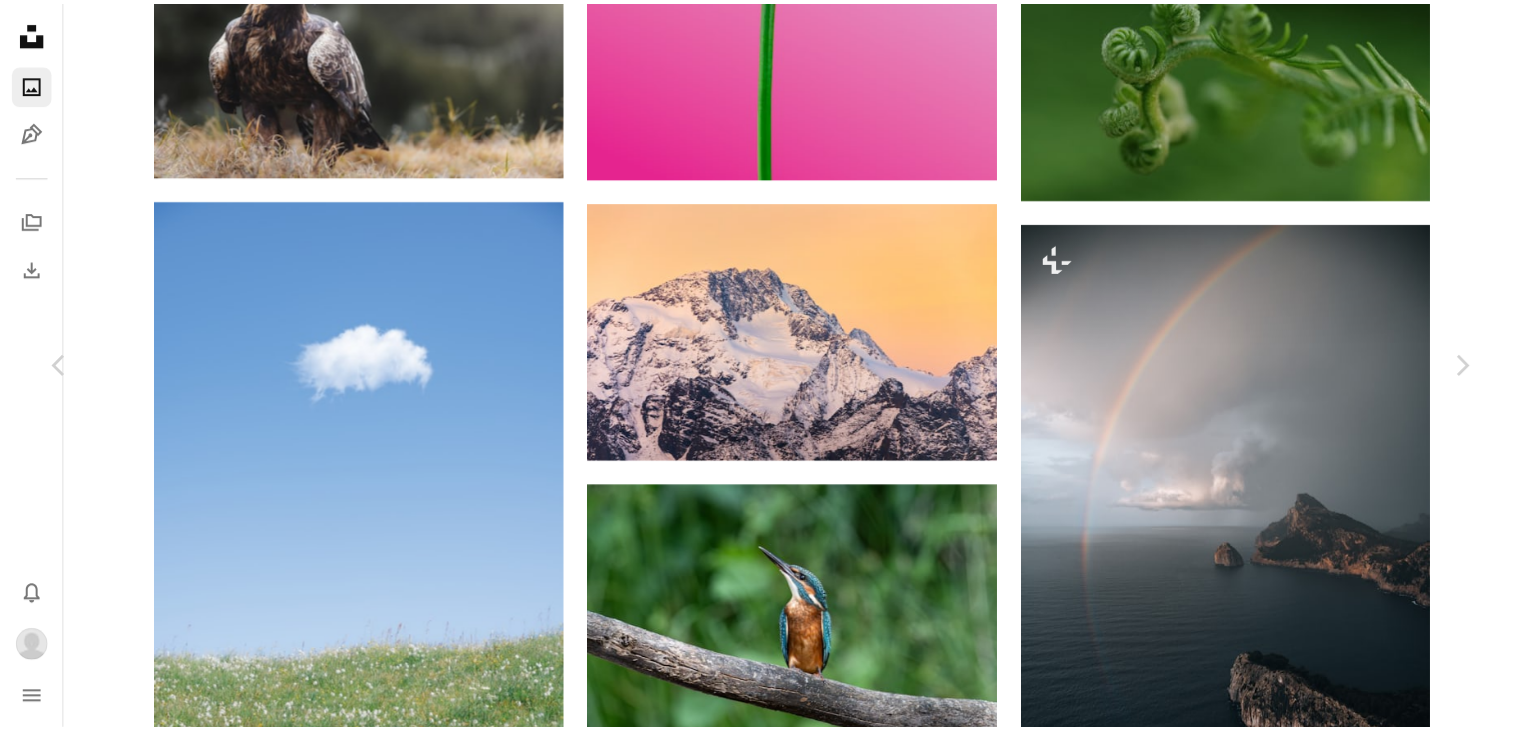 scroll, scrollTop: 0, scrollLeft: 0, axis: both 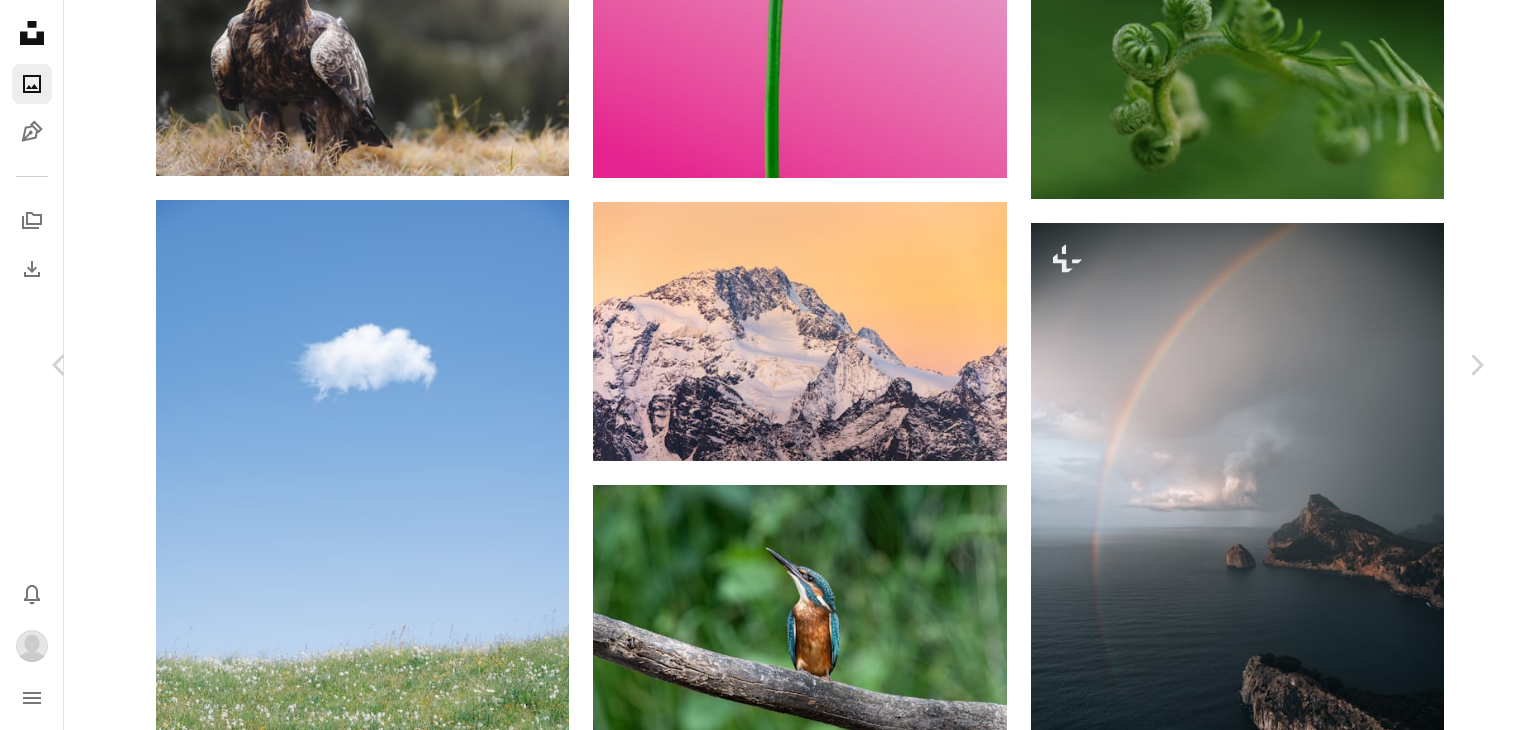 click on "Chevron down" 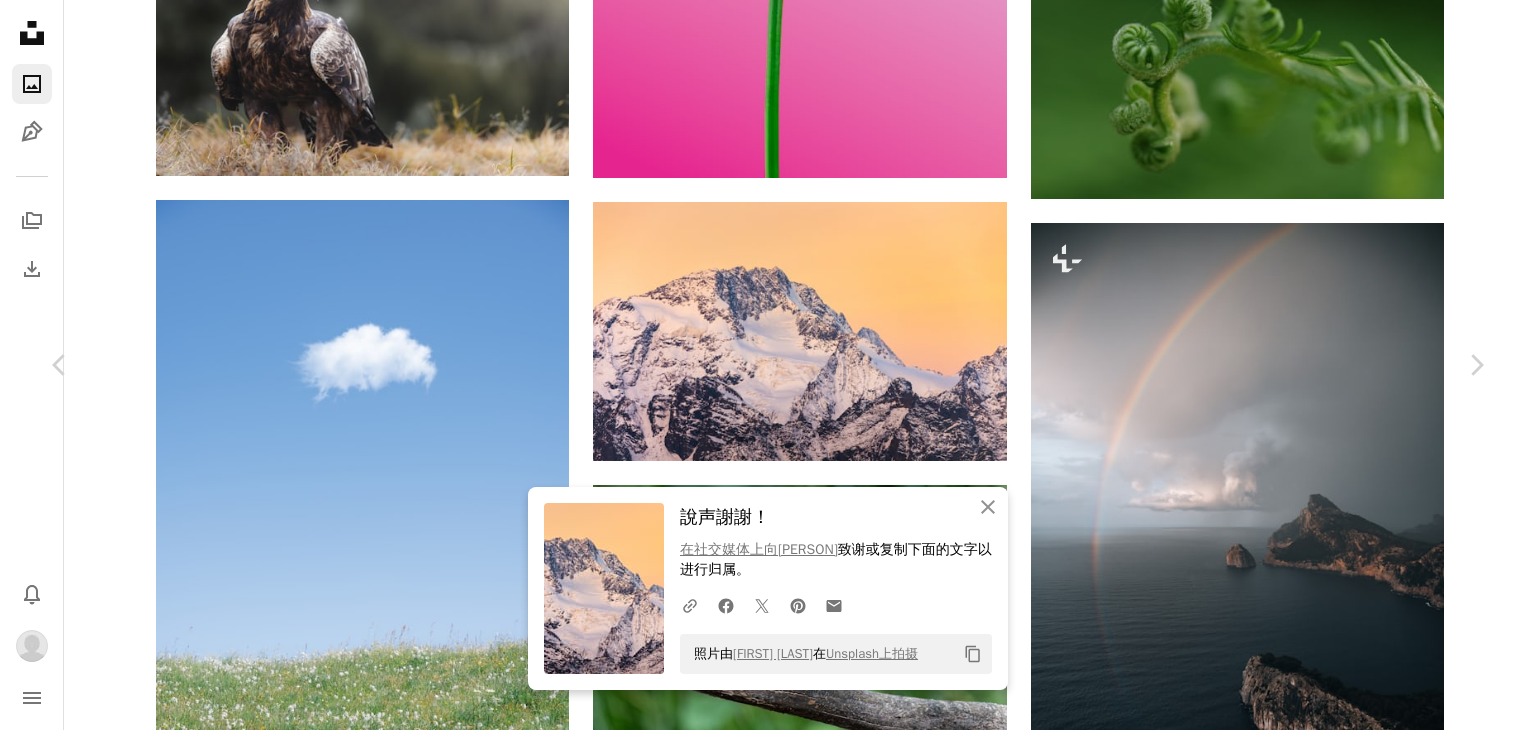 click on "An X shape Chevron left Chevron right An X shape 关闭 說声謝謝！ 在社交媒体上向Marek Piwnicki 致谢 或复制下面的文字以进行归属。 A URL sharing icon (chains) Facebook icon X (formerly Twitter) icon Pinterest icon An envelope 照片由 Marek Piwnicki 在 Unsplash上拍摄
Copy content [NAME] 可供租用 A checkmark inside of a circle A heart A plus sign 下载 Chevron down Zoom in 视图 979,036 下载 12,924 精选于 壁纸 , 自然 A forward-right arrow 分享 Info icon 信息 More Actions “脆” A map marker 兰扎达, 松德里奥省, 意大利 Calendar outlined 发布 3周前 Camera 佳能，EOS 6D Safety 根据Unsplash 许可 免费使用 意大利 冰 壁纸 背景 顶峰 风景 户外 山脉 全景 在 iStock 上浏览优质相关图片 | 使用优惠码 UNSPLASH20 节省 20% 在 iStock 上查看更多 ↗ 相关图片 A heart A plus sign Marek Piwnicki Available for hire A checkmark inside of a circle Arrow pointing down A heart A plus sign" at bounding box center [768, 4060] 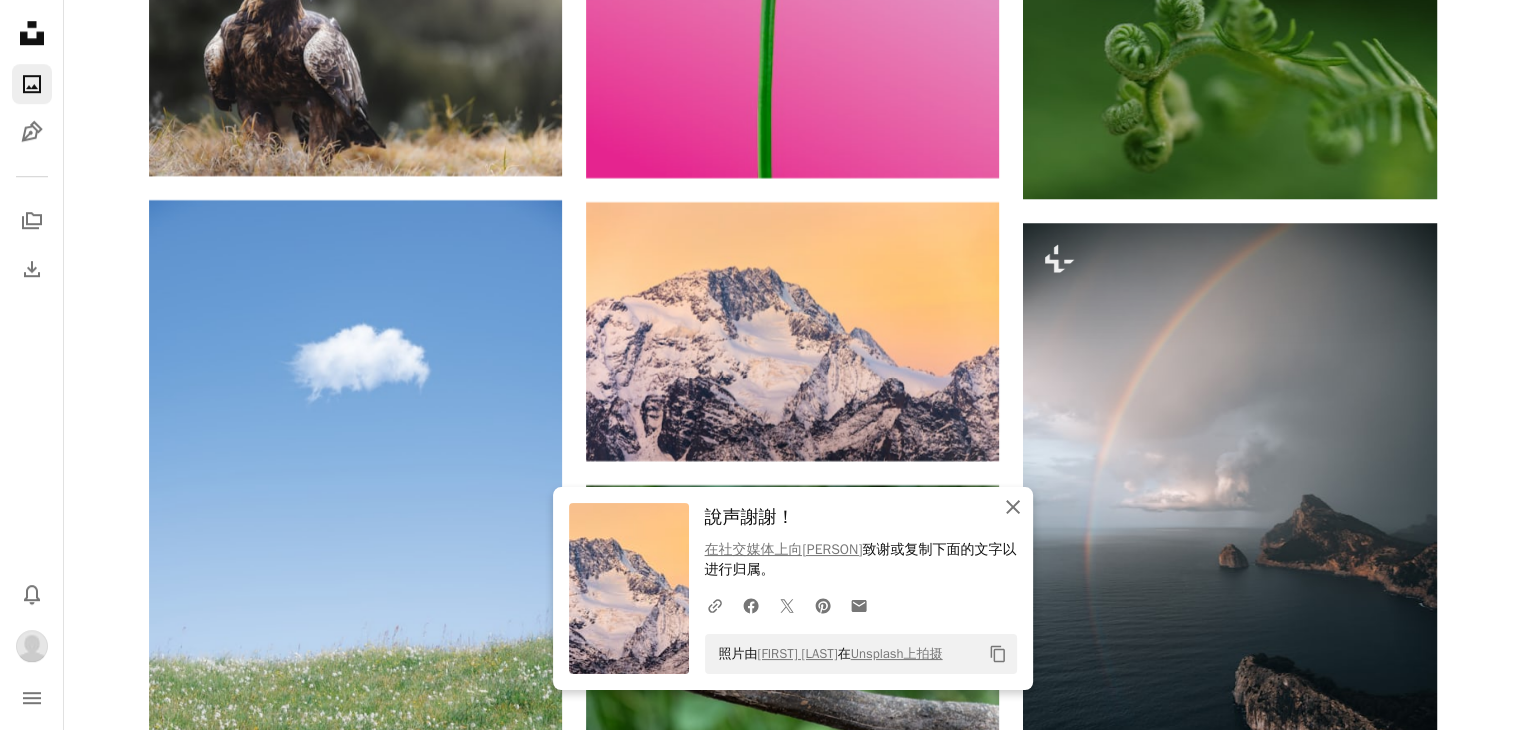 click on "An X shape" 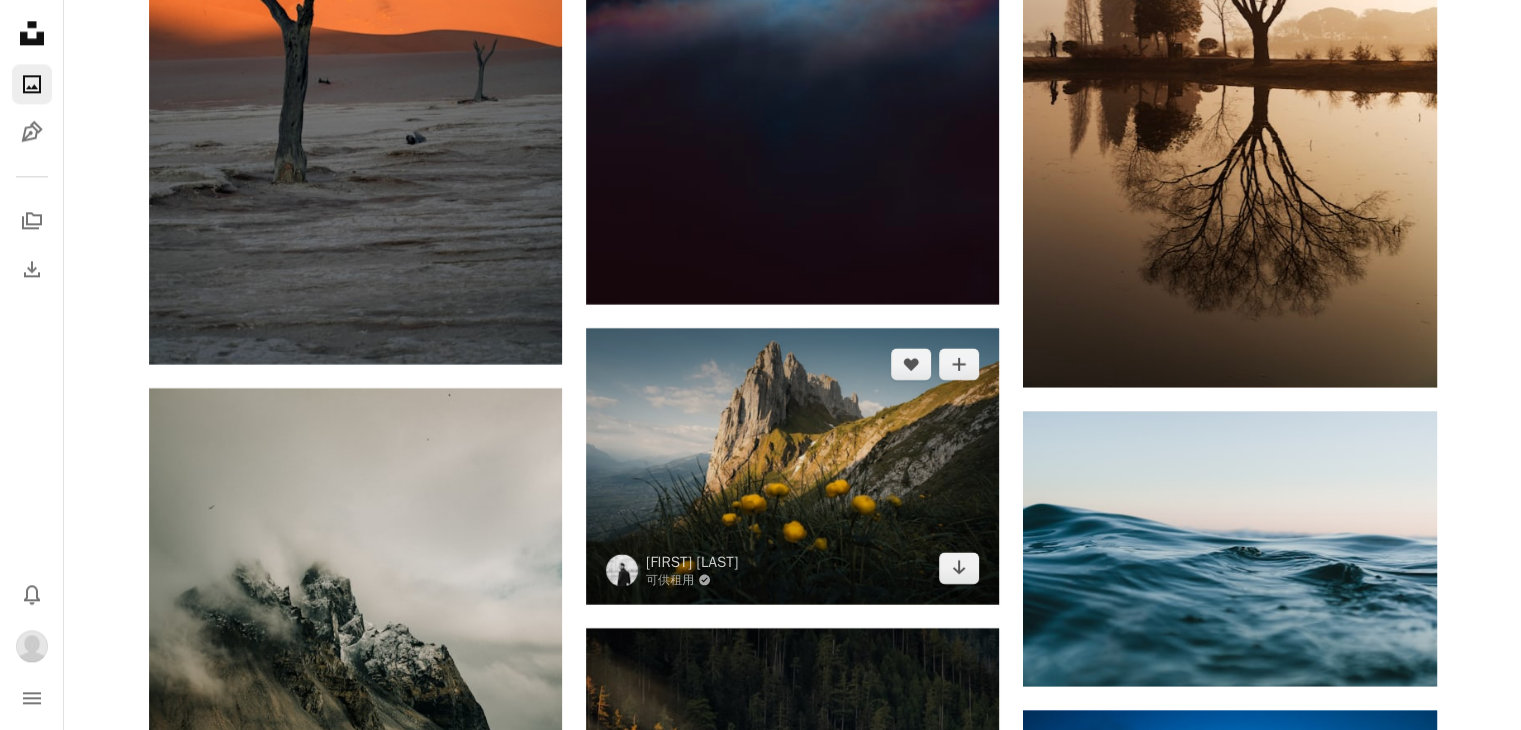 scroll, scrollTop: 10300, scrollLeft: 0, axis: vertical 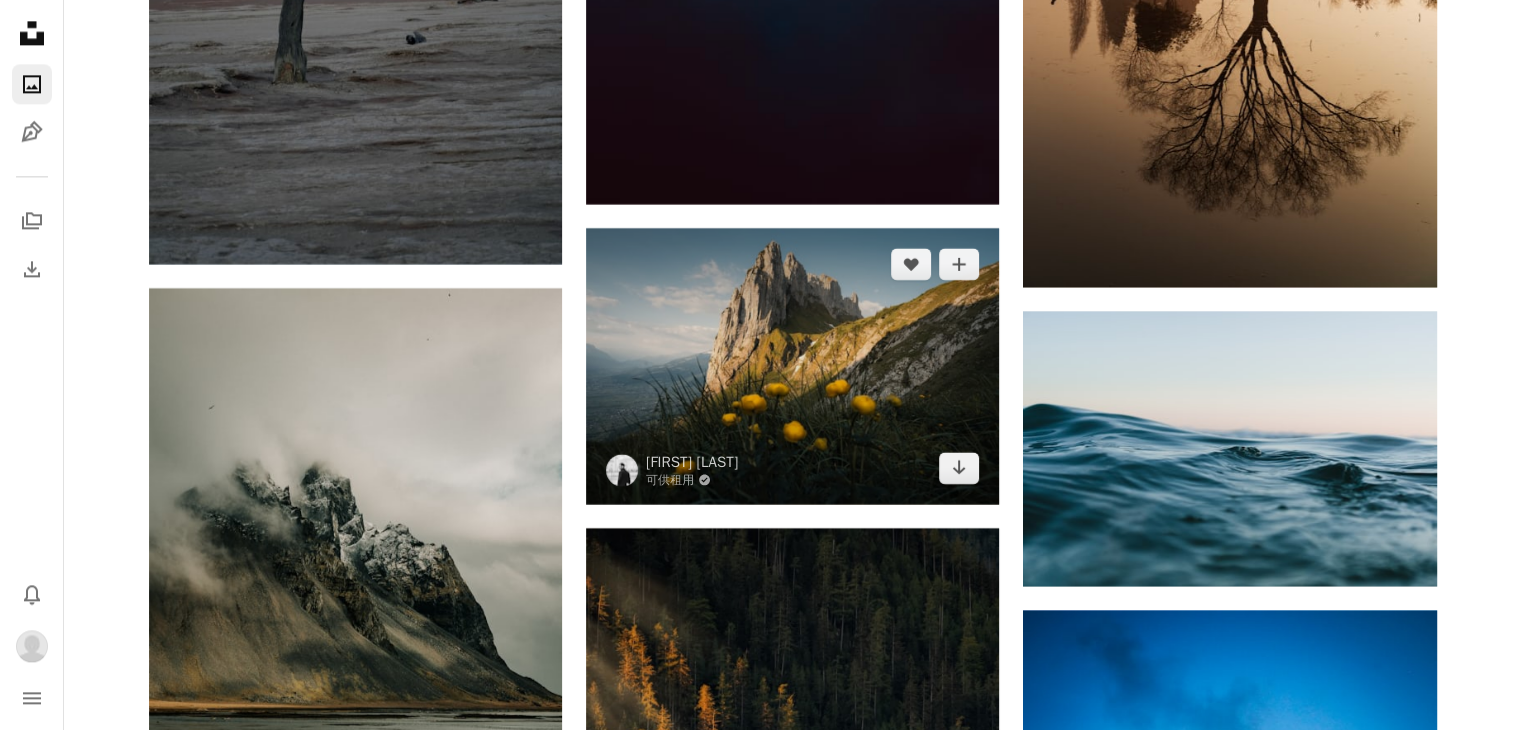 click at bounding box center (792, 365) 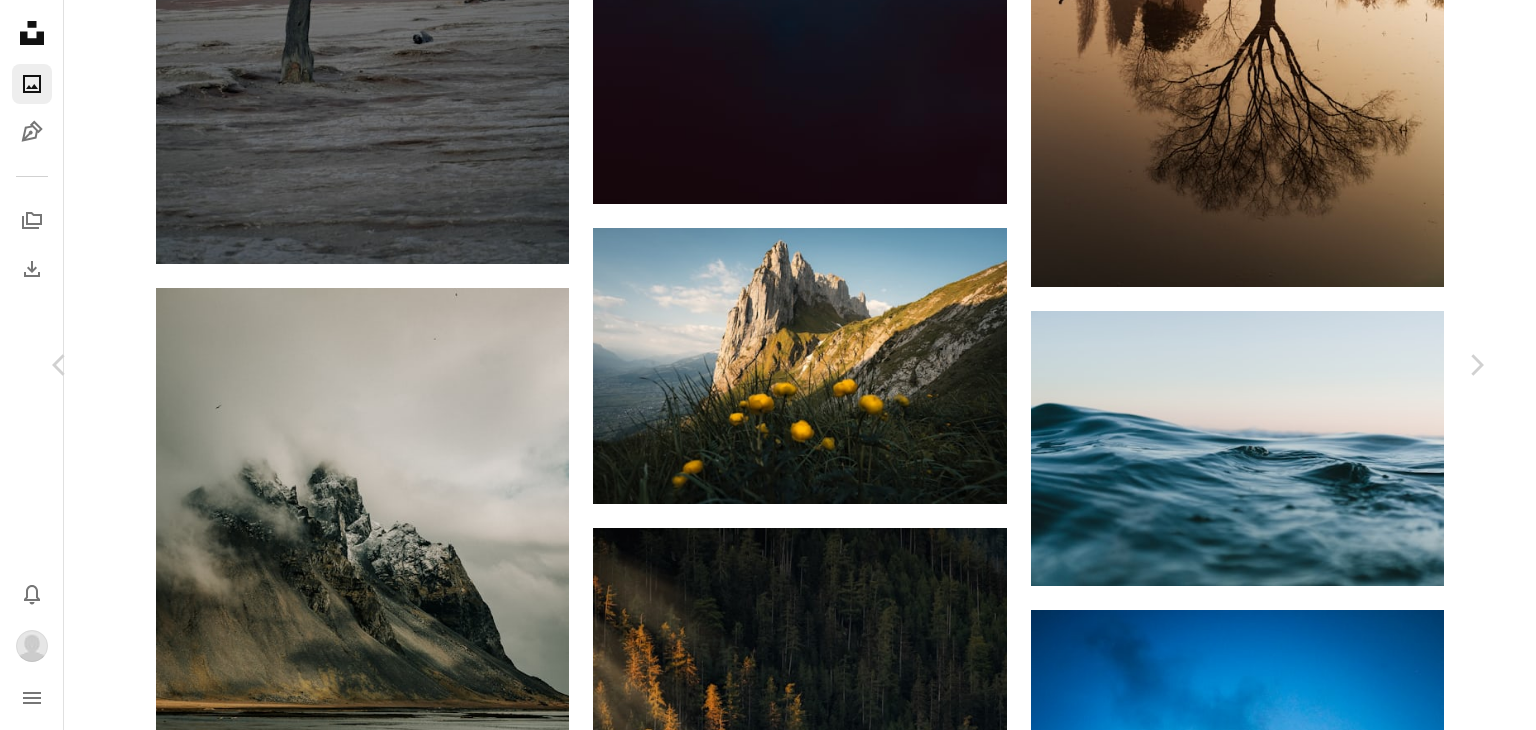 click on "Chevron down" 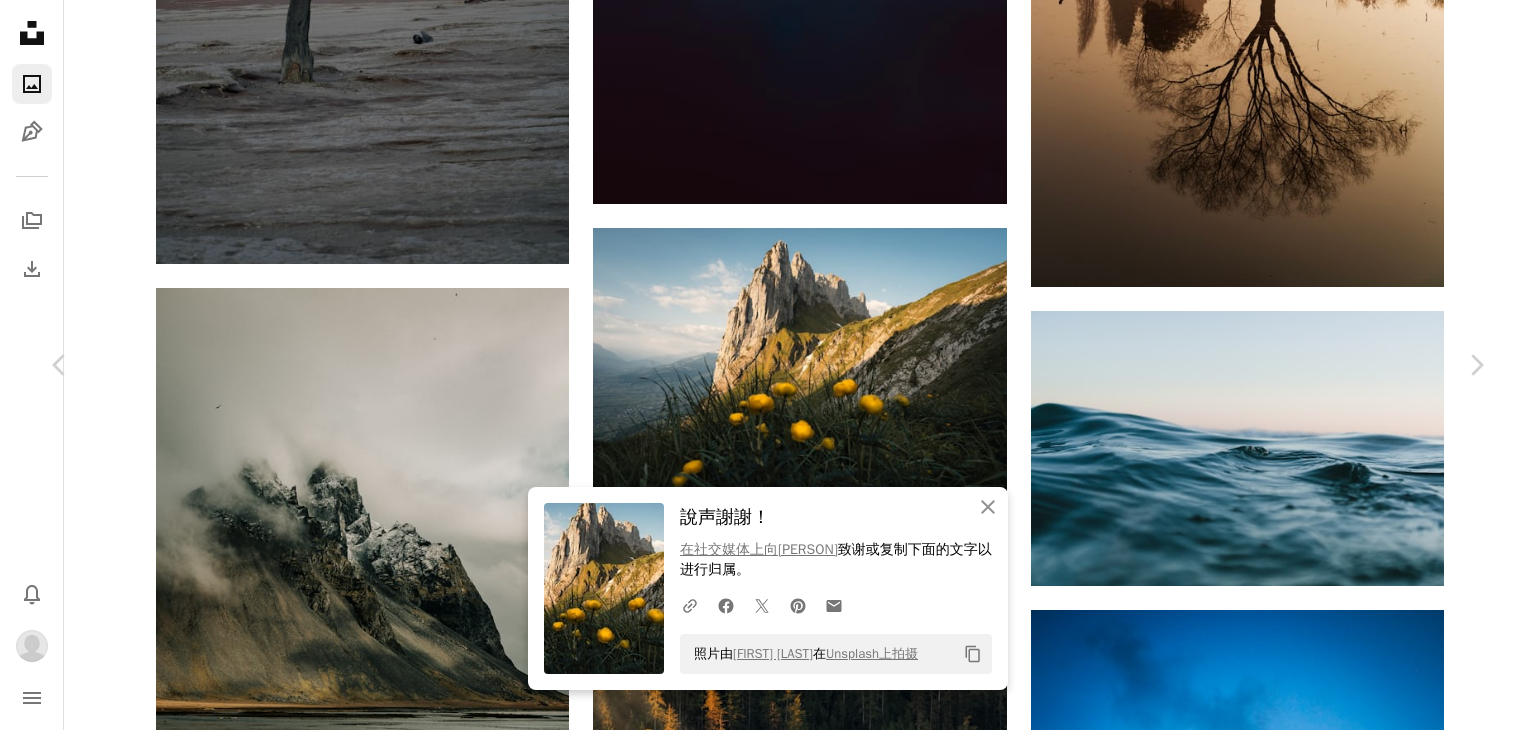 click on "An X shape Chevron left Chevron right An X shape 关闭 說声謝謝！ 在社交媒体上向Pascal Debrunner 致谢 或复制下面的文字以进行归属。 A URL sharing icon (chains) Facebook icon X (formerly Twitter) icon Pinterest icon An envelope 照片由 Pascal Debrunner 在 Unsplash上拍摄
Copy content [NAME] 可供租用 A checkmark inside of a circle A heart A plus sign 下载 Chevron down Zoom in 视图 178,097 下载 3,157 精选于 自然 , 旅行 A forward-right arrow 分享 Info icon 信息 More Actions 黎明即起，在黑暗中徒步三个小时，攀登了超过一千米的海拔——但当你站在日出的这片美景前，一切都完美地呈现在眼前时，每一步都值得。这样的时刻会让你忘记所有的挣扎，只感到敬畏。 Read more A map marker 瑞士 Calendar outlined 发布 4周前 Safety 根据Unsplash 许可 免费使用 花朵 山脉 日出 光 瑞士 远足 冒险 户外 看法 野花 阿尔卑斯山 植物 地标 菌 |" at bounding box center [768, 4082] 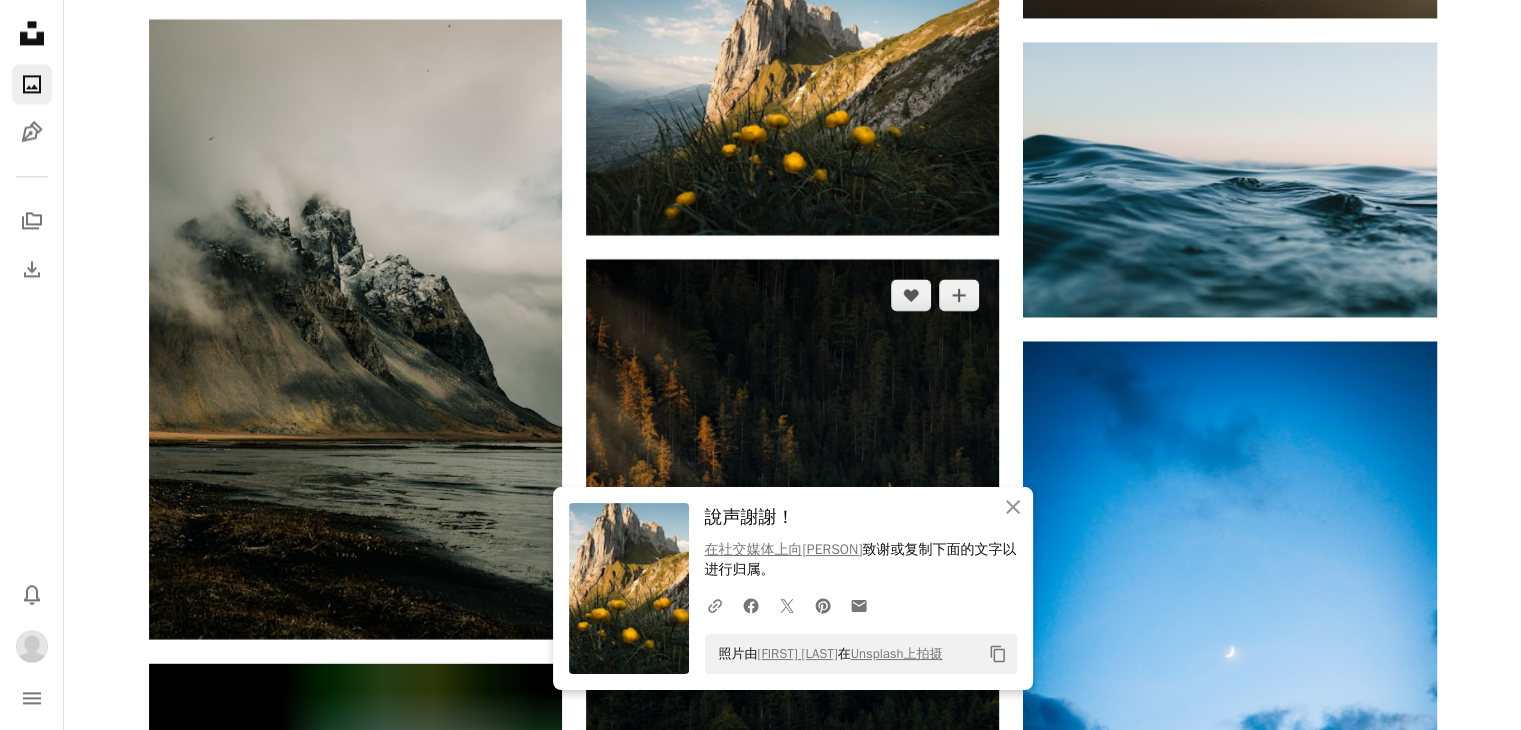 scroll, scrollTop: 10700, scrollLeft: 0, axis: vertical 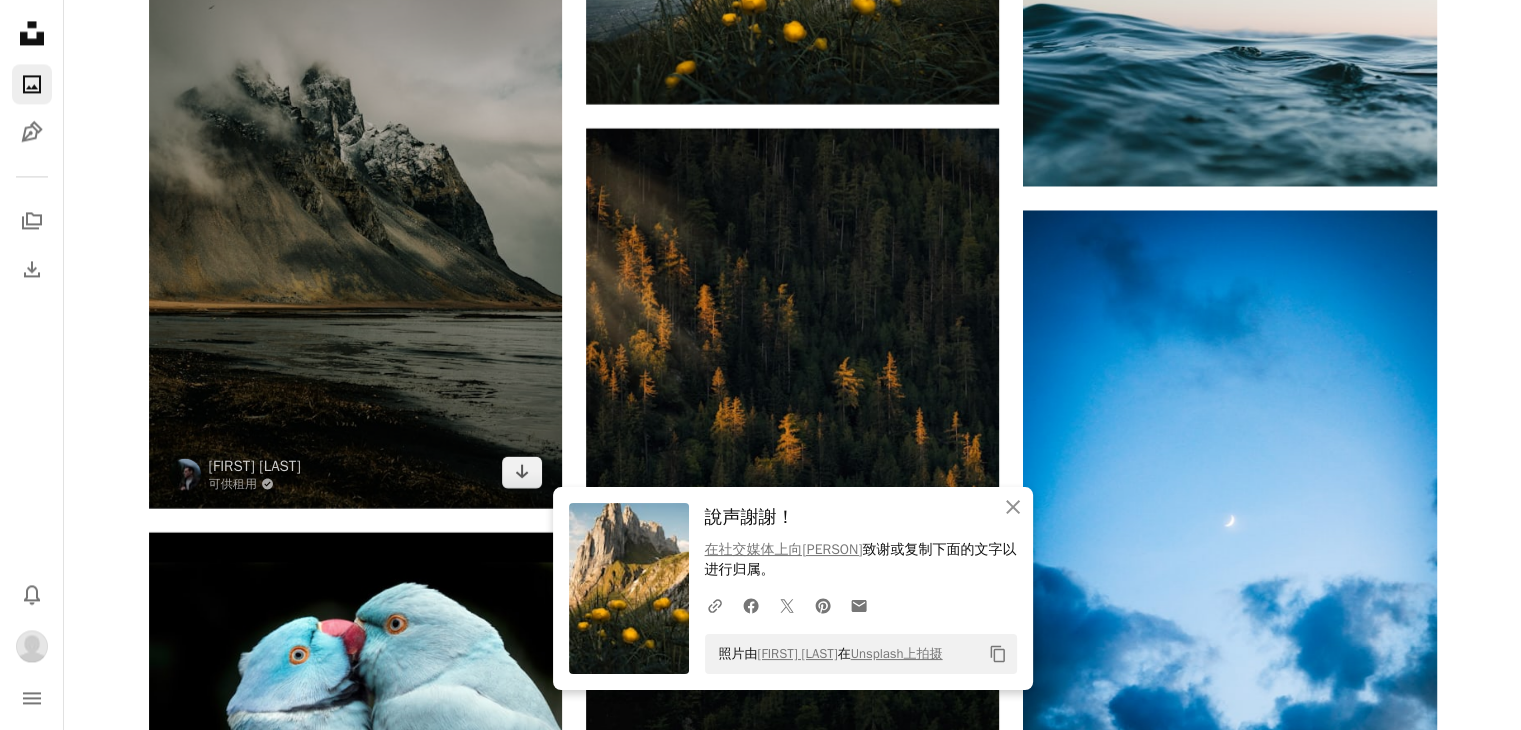 click at bounding box center [355, 198] 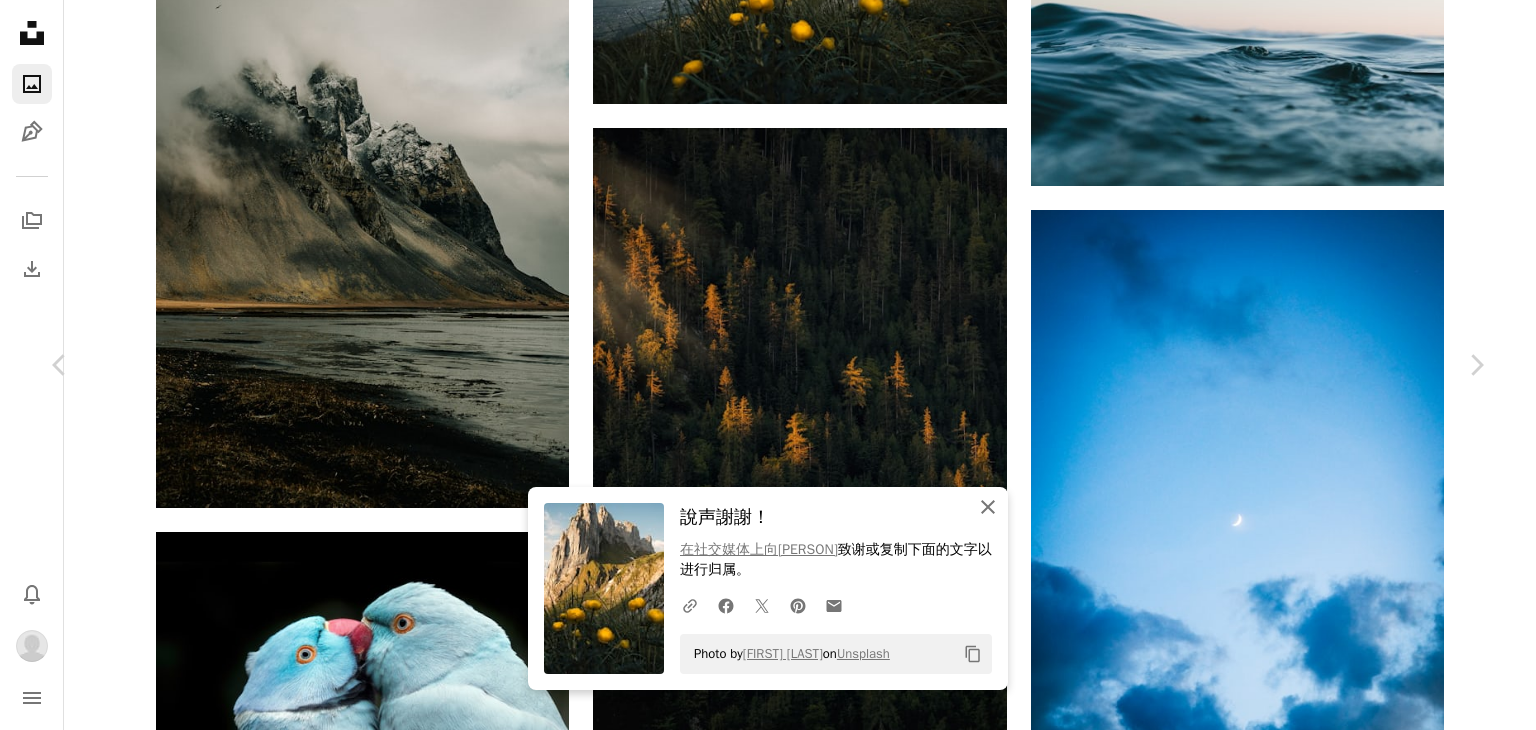 click on "An X shape" 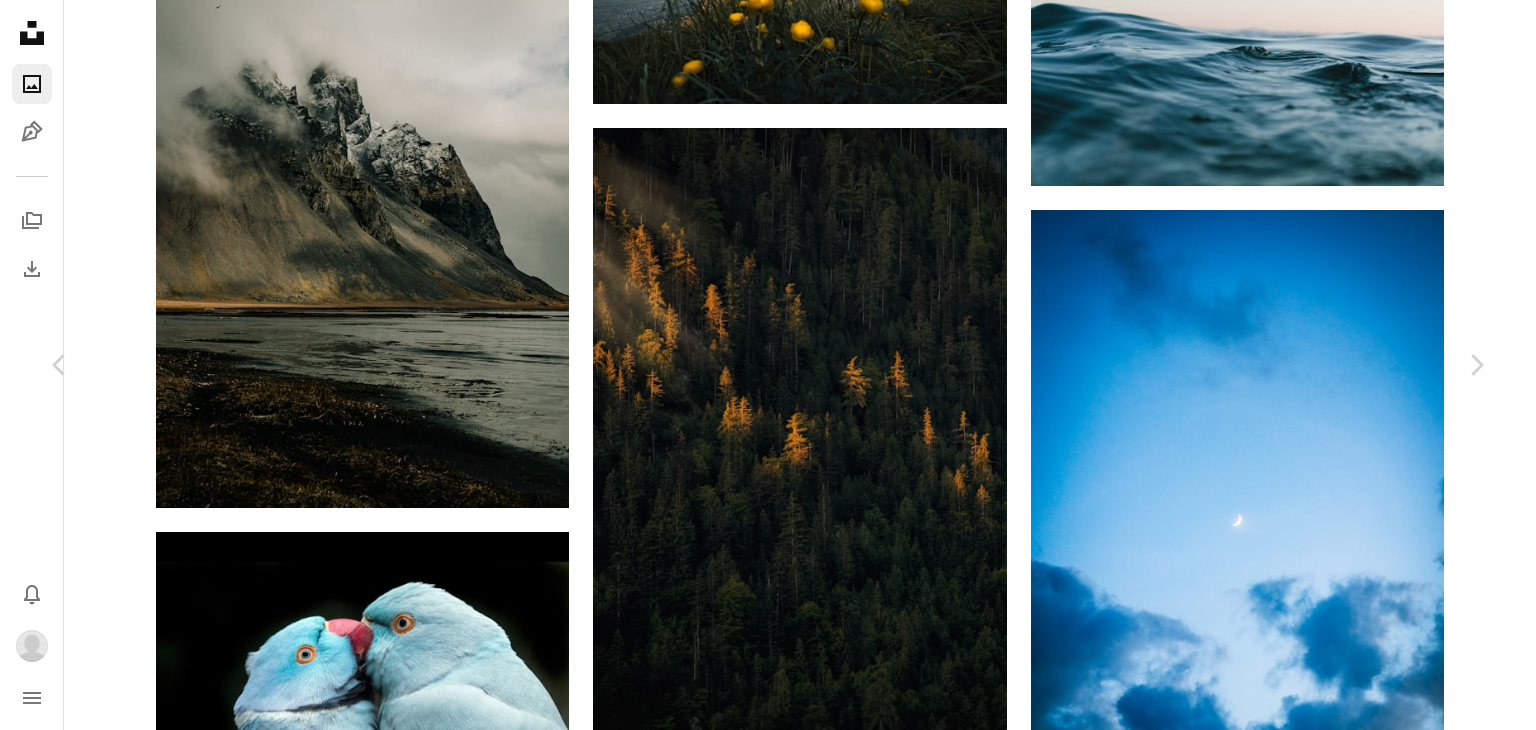 click on "Chevron down" 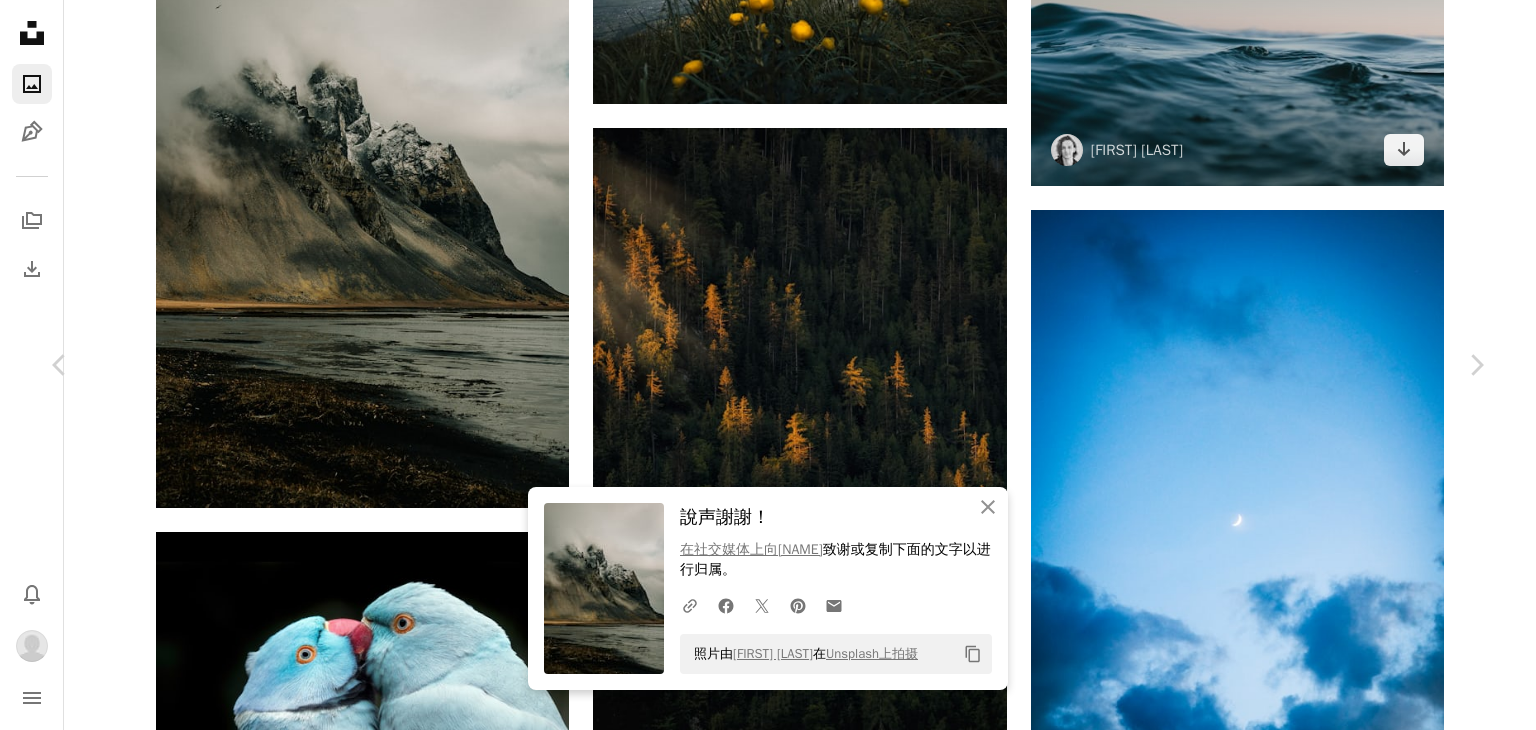 drag, startPoint x: 1433, startPoint y: 113, endPoint x: 1406, endPoint y: 125, distance: 29.546574 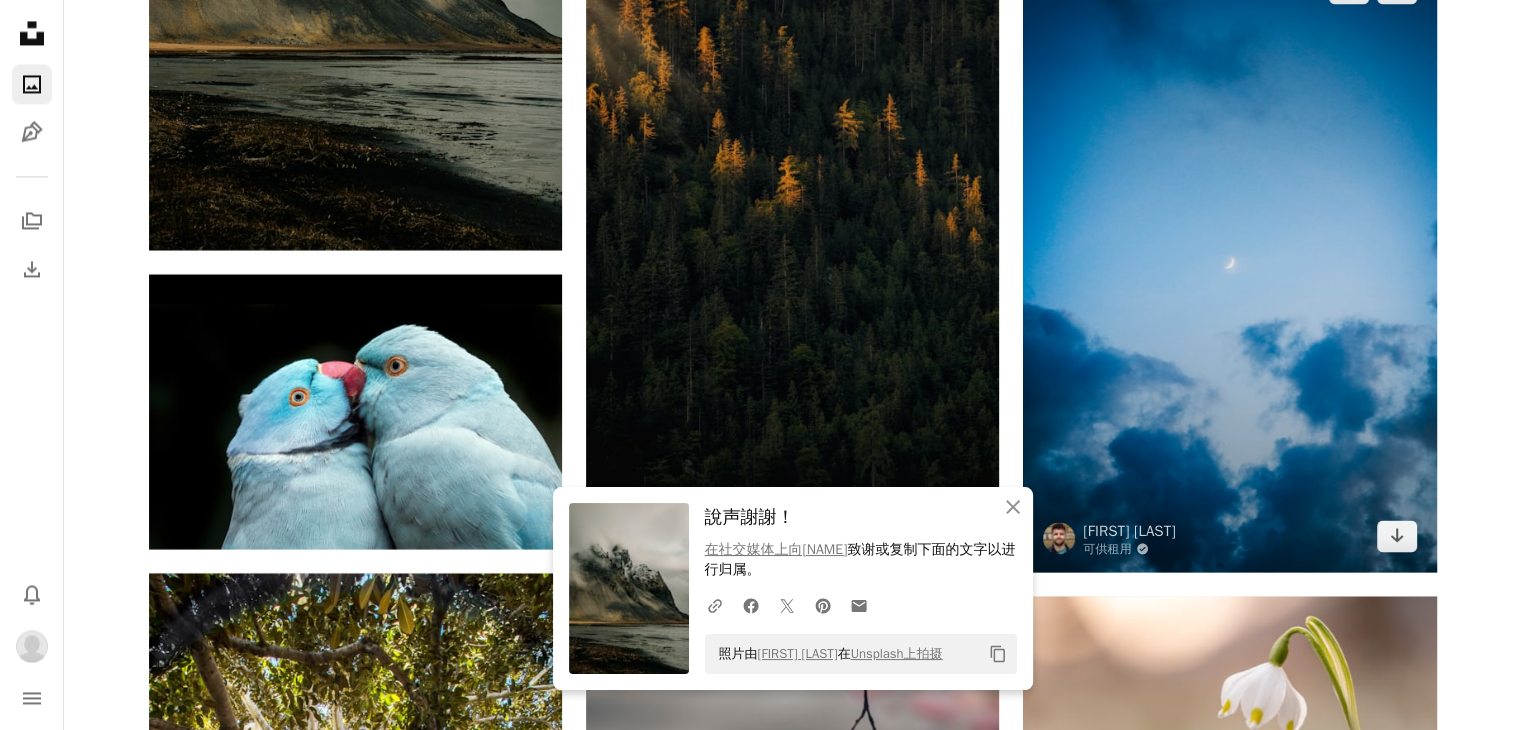 scroll, scrollTop: 11000, scrollLeft: 0, axis: vertical 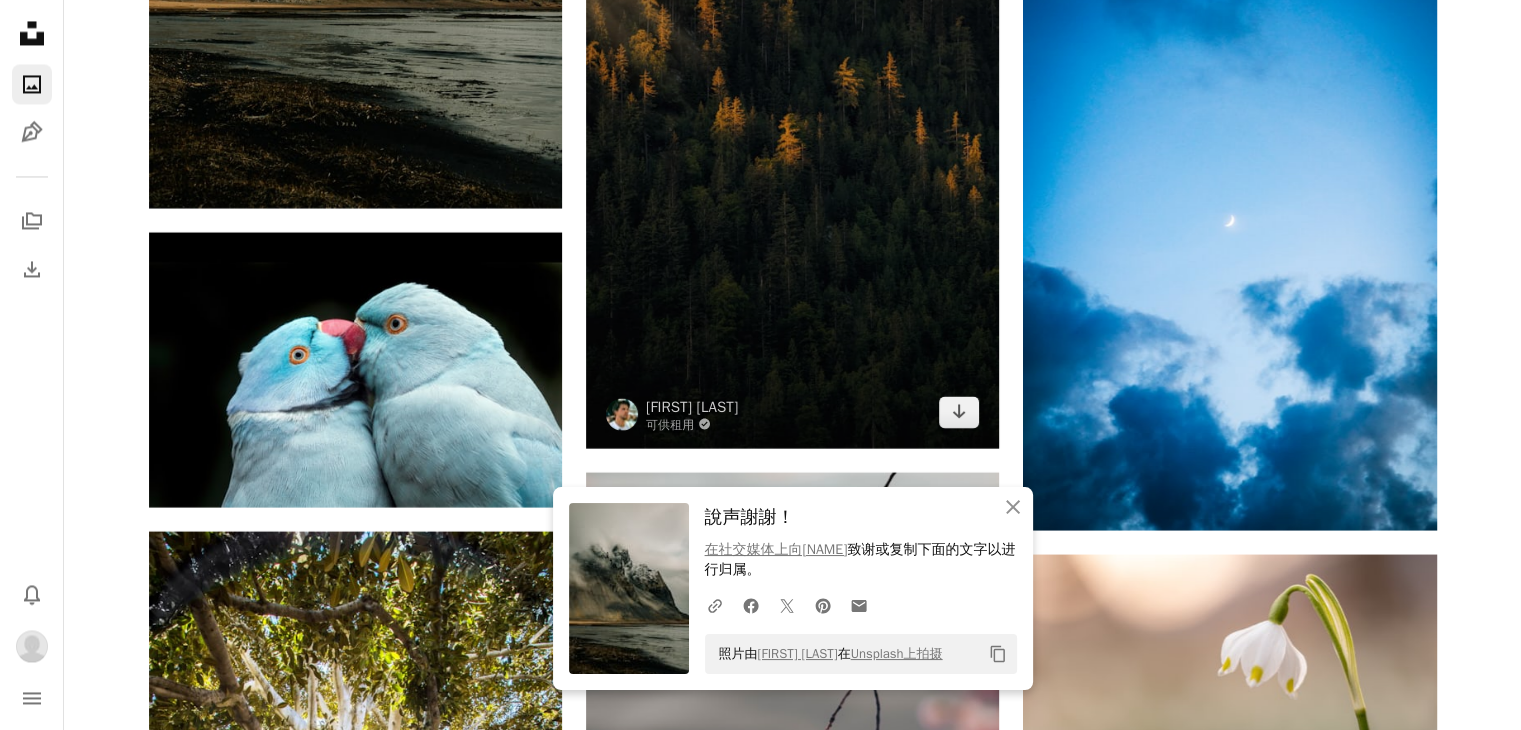 click at bounding box center (792, 138) 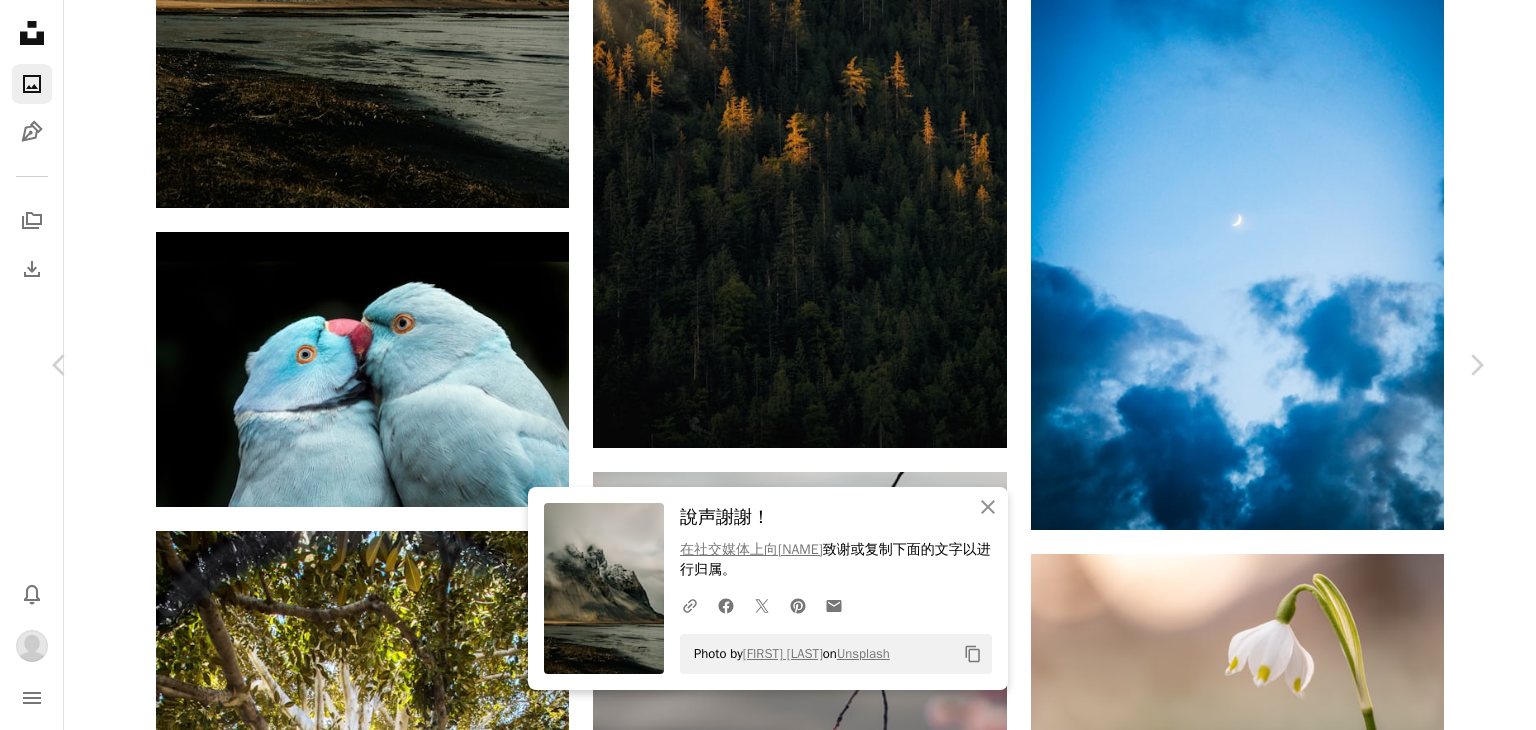 click on "Chevron down" 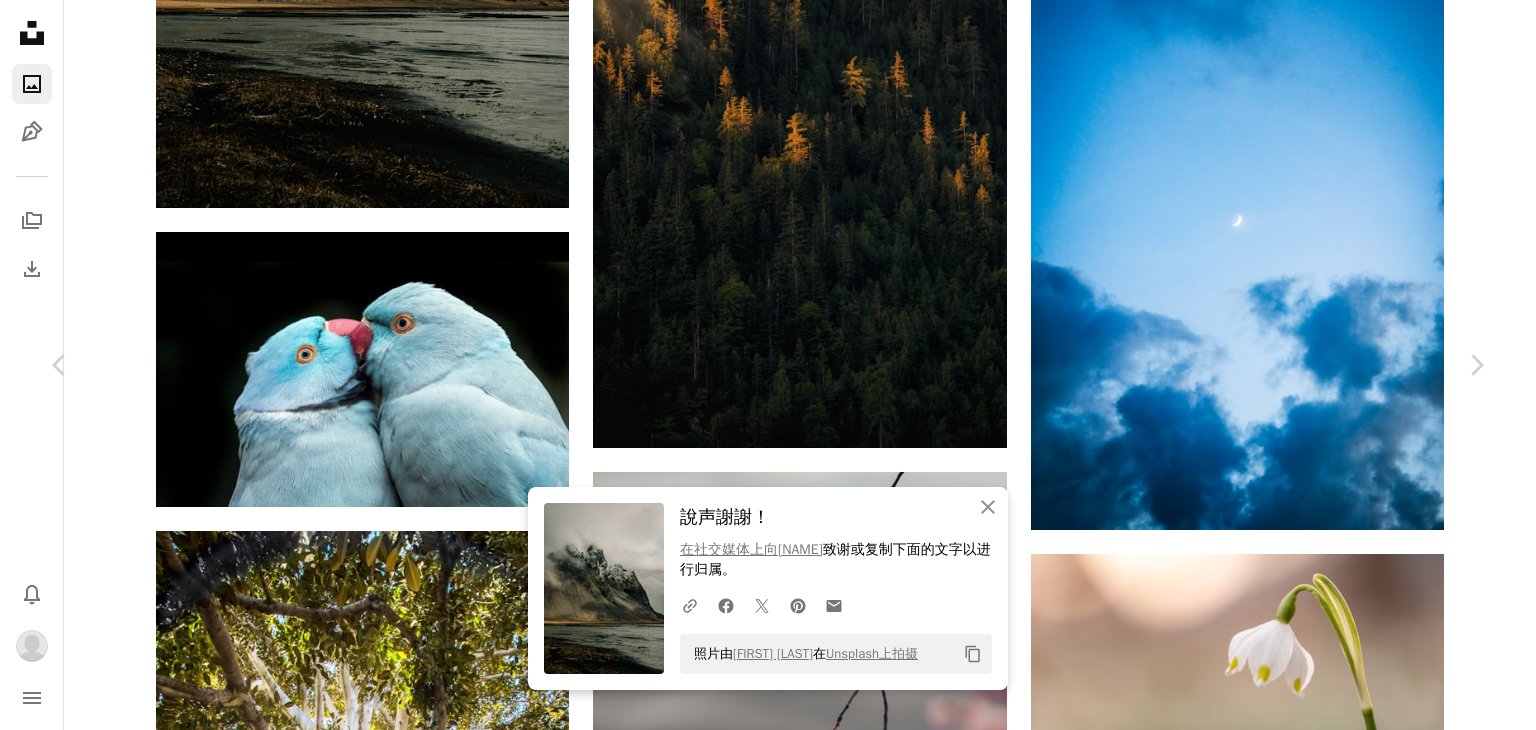 click on "原始尺寸" at bounding box center [1214, 3238] 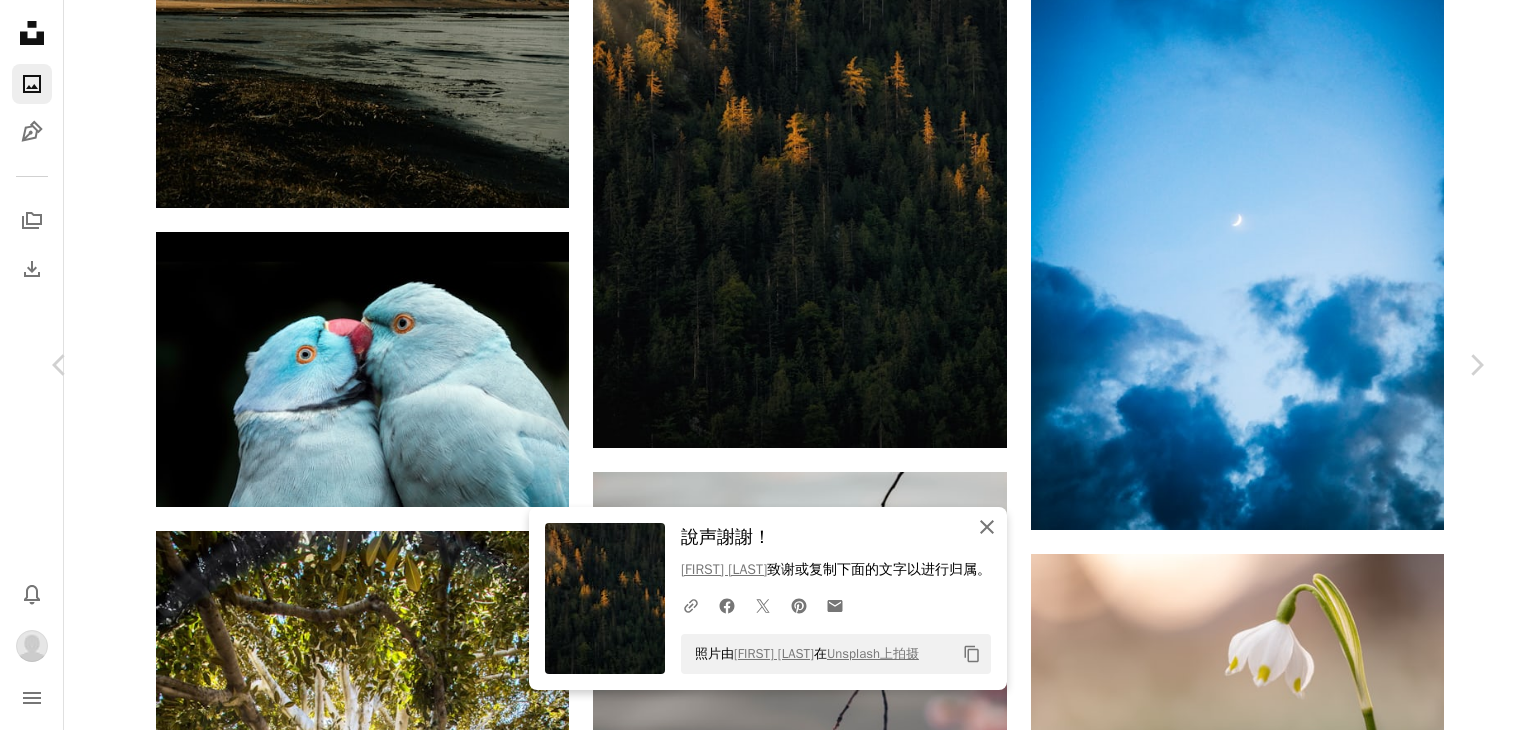 drag, startPoint x: 954, startPoint y: 517, endPoint x: 1212, endPoint y: 306, distance: 333.29416 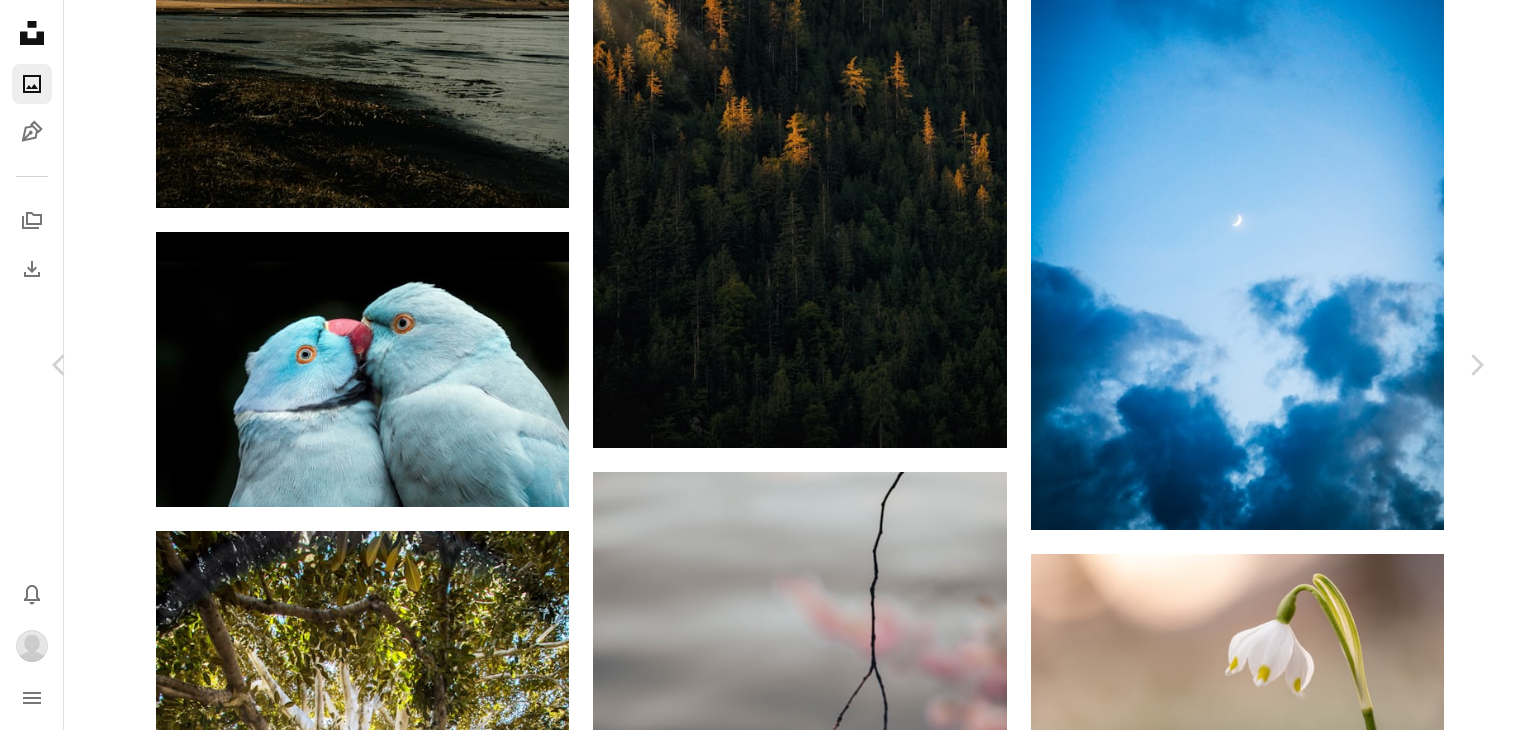 click on "An X shape Chevron left Chevron right Squarespace 简化了一切——从设置到管理再到营销。 开始 An X shape 关闭 說声謝謝！ 在社交媒体上向Colin Watts 致谢 或复制下面的文字以进行归属。 A URL sharing icon (chains) Facebook icon X (formerly Twitter) icon Pinterest icon An envelope Colin Watts 在 Unsplash 上拍摄的照片
Copy content [NAME] 可供租用 A checkmark inside of a circle A heart A plus sign 下载 Chevron down Zoom in 视图 485,827 下载 6,049 精选于 自然 A forward-right arrow 分享 Info icon 信息 More Actions A map marker 冰岛钻石海滩 Calendar outlined 发布 2周前 Safety 根据Unsplash 许可 免费使用 冰岛 风景 冰 户外 冰山 冰川 钻石海滩 在 iStock 上浏览优质相关图片 | 使用优惠码 UNSPLASH20 节省 20% View more on iStock  ↗ 相关图片 A heart A plus sign Colin Watts Available for hire A checkmark inside of a circle Arrow pointing down A heart A plus sign Bechir Kaddech A heart" at bounding box center [768, 3382] 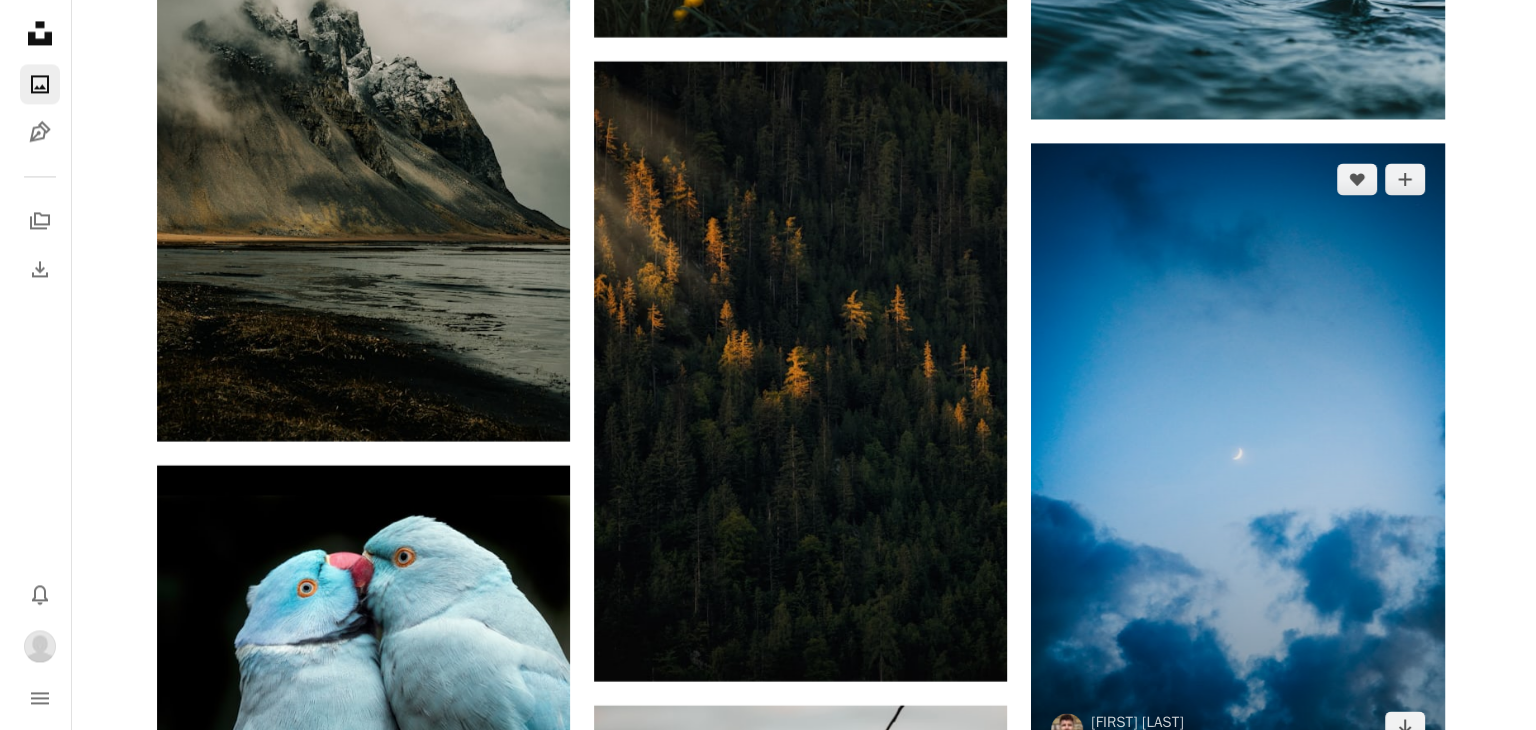 scroll, scrollTop: 10800, scrollLeft: 0, axis: vertical 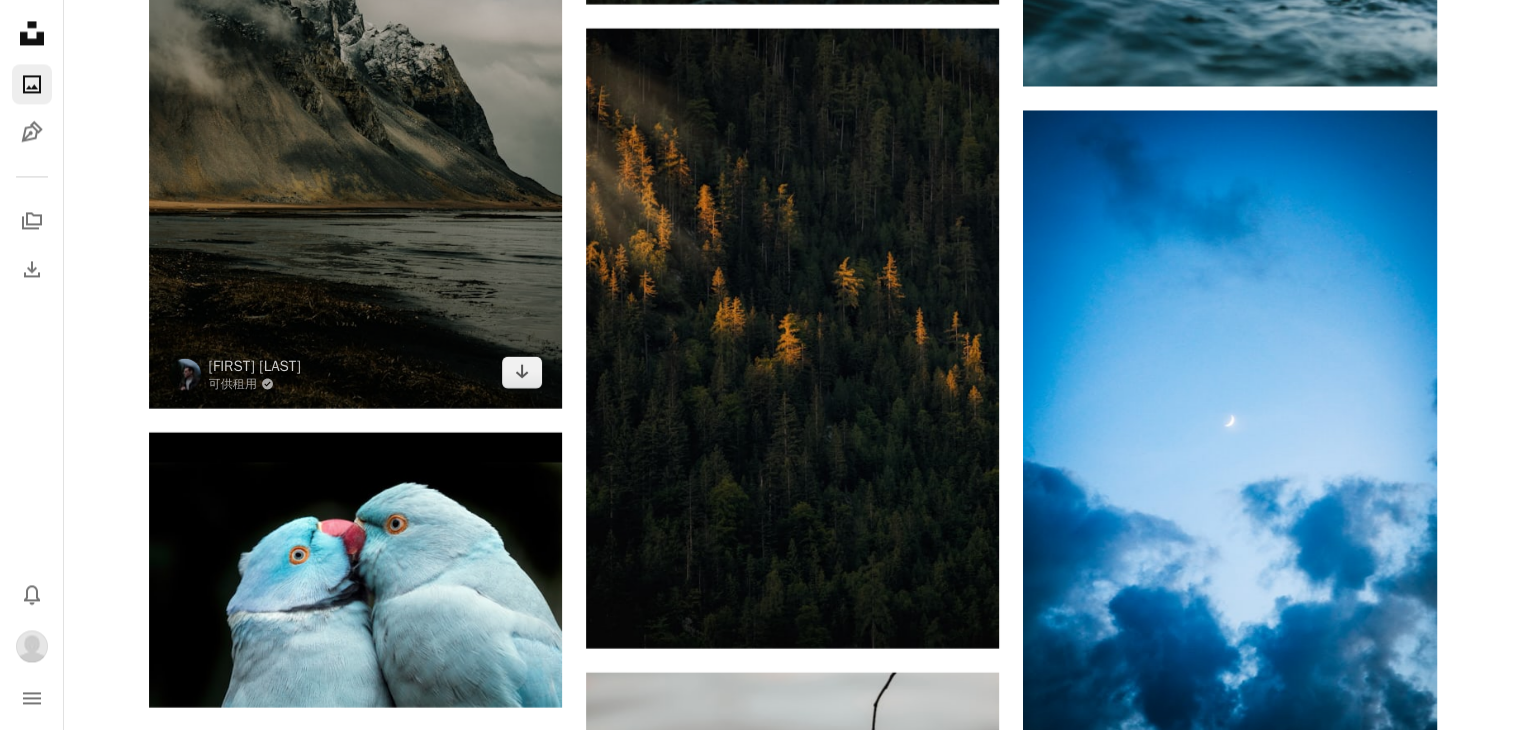 click at bounding box center [355, 98] 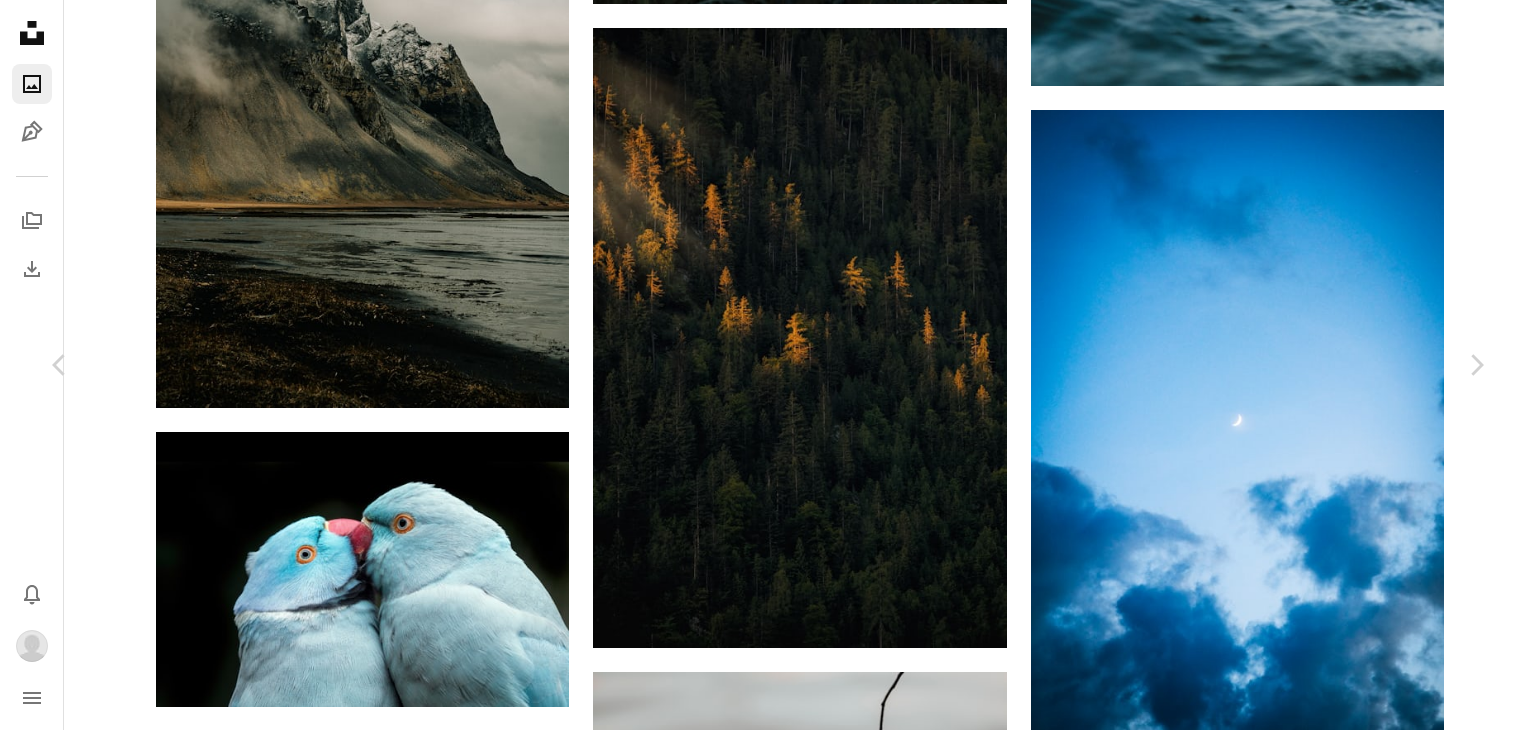 click on "Chevron down" 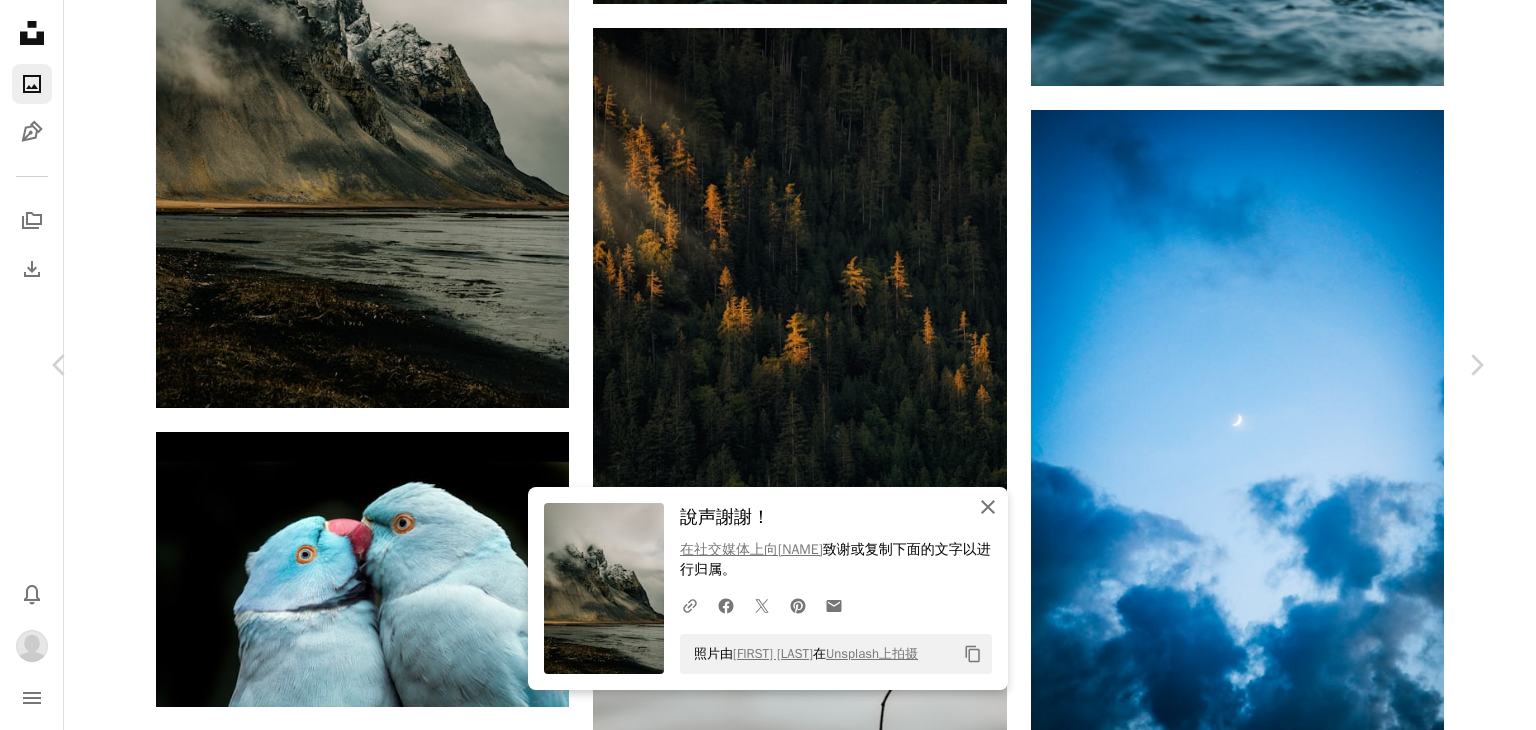 click on "An X shape" 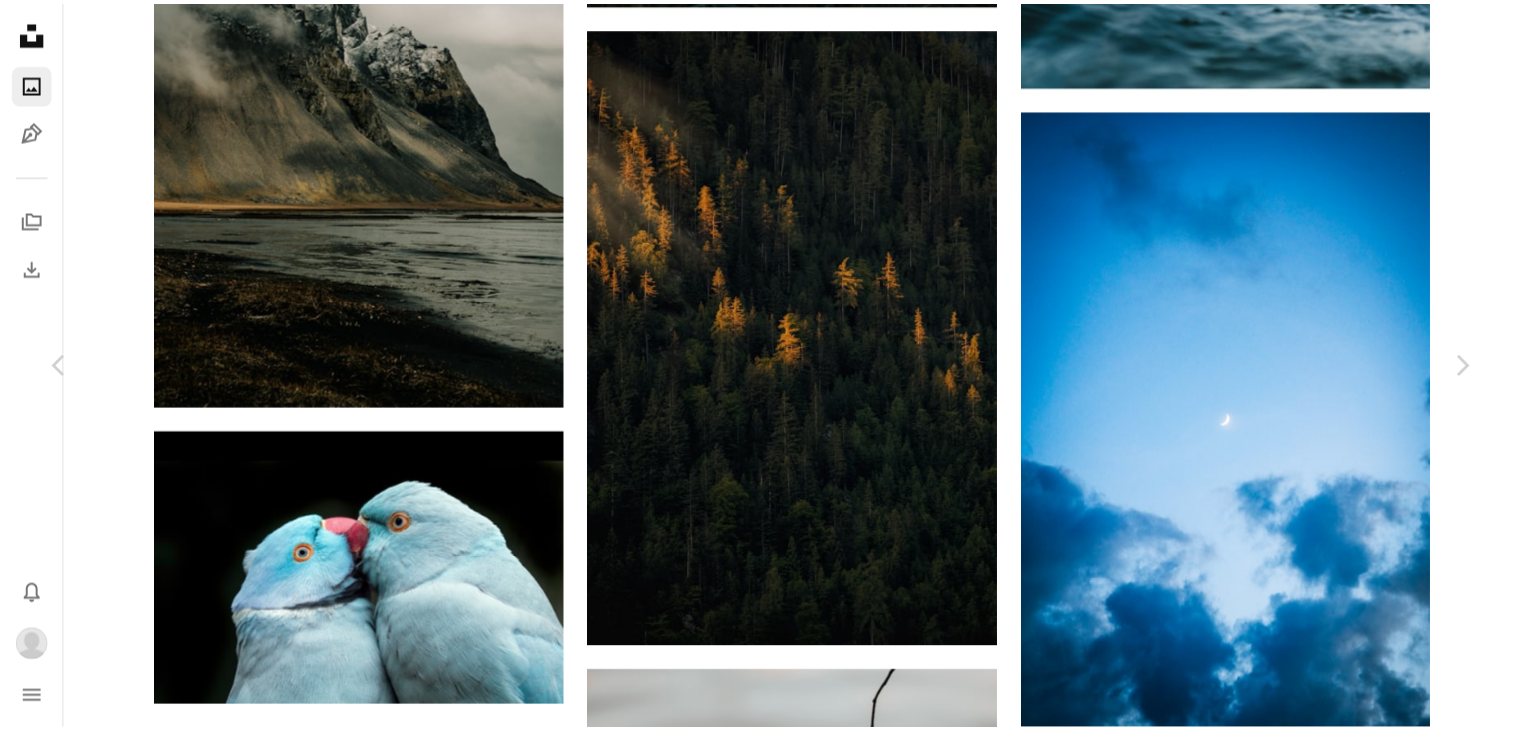 scroll, scrollTop: 0, scrollLeft: 0, axis: both 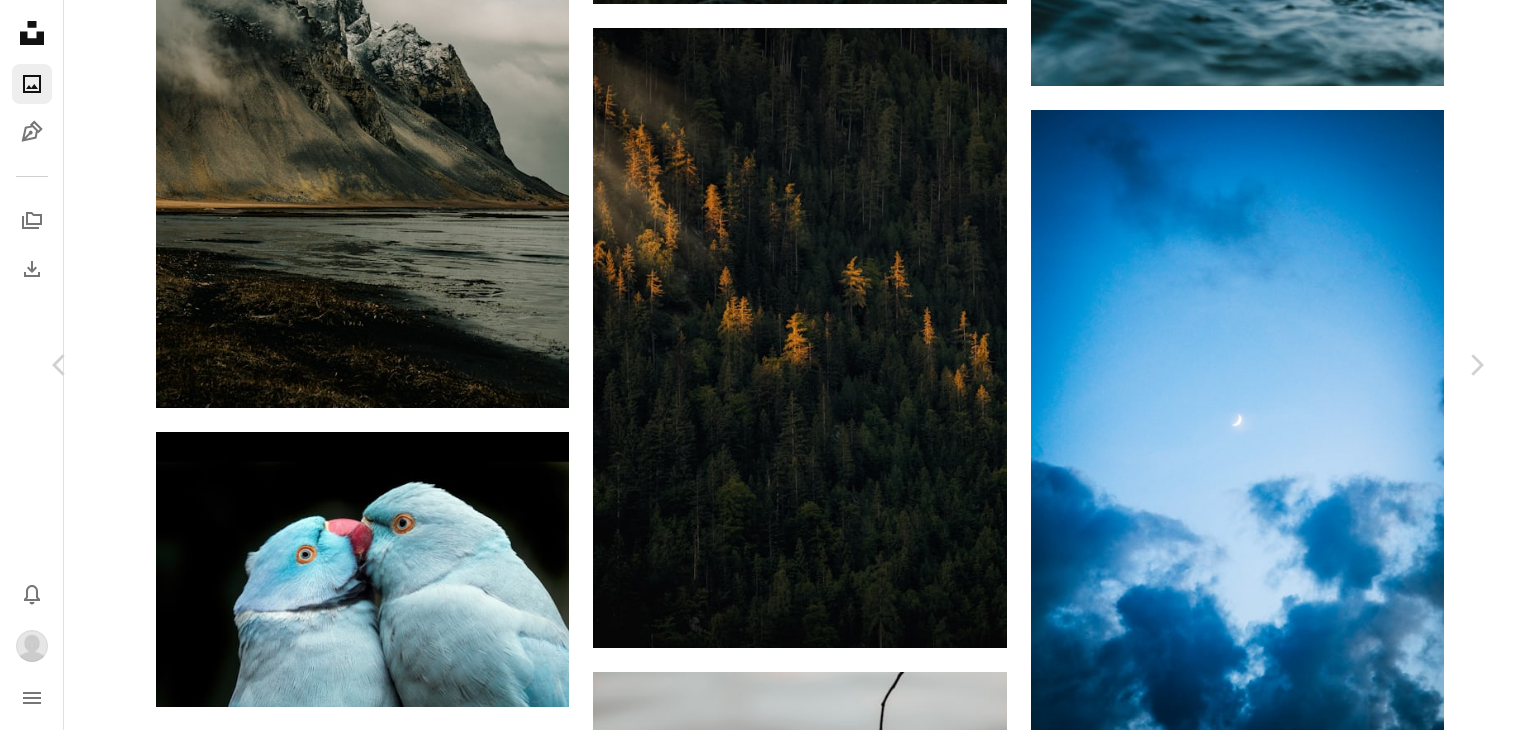 click on "克里斯蒂安·克罗克 可供租用 A checkmark inside of a circle A heart A plus sign 下载 Chevron down" at bounding box center [760, 5419] 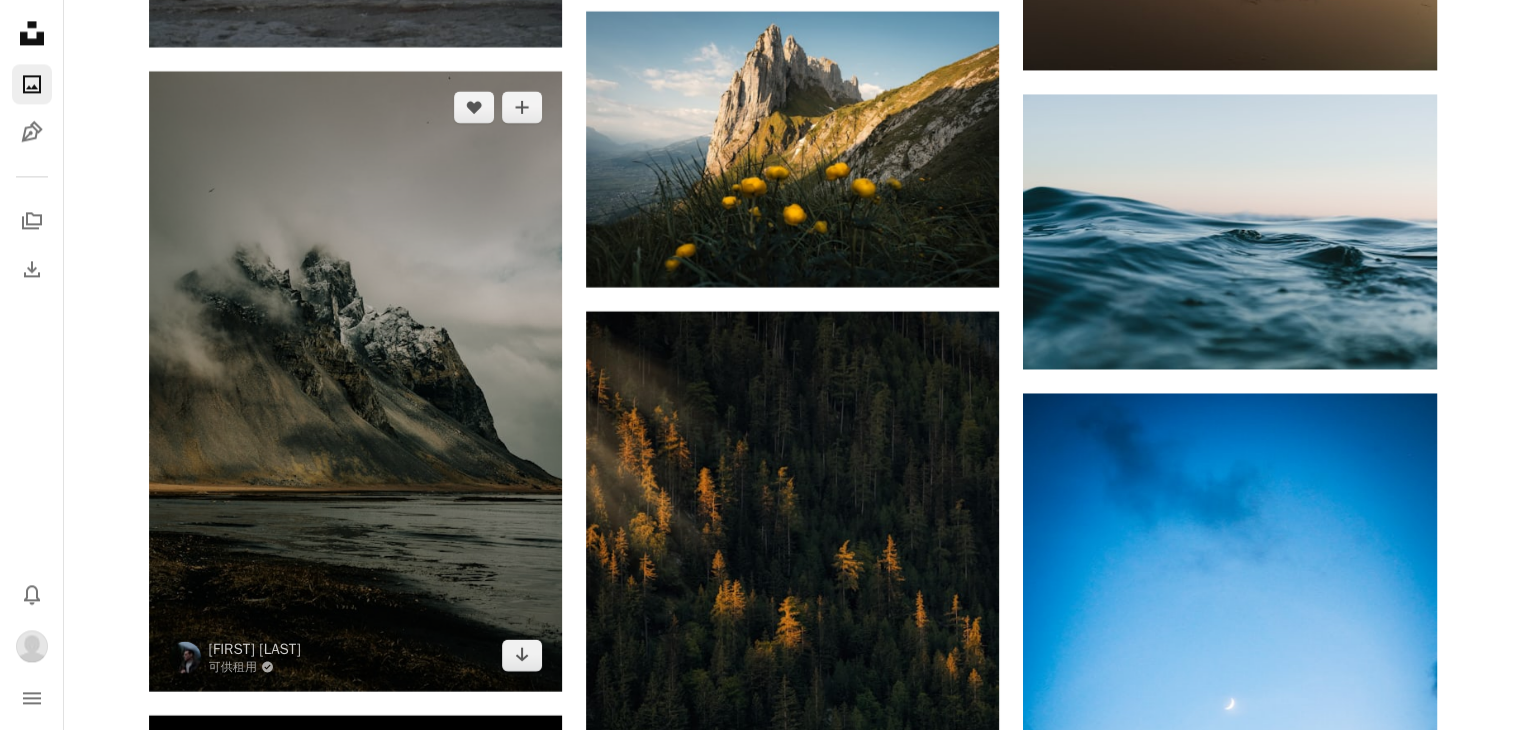 scroll, scrollTop: 10500, scrollLeft: 0, axis: vertical 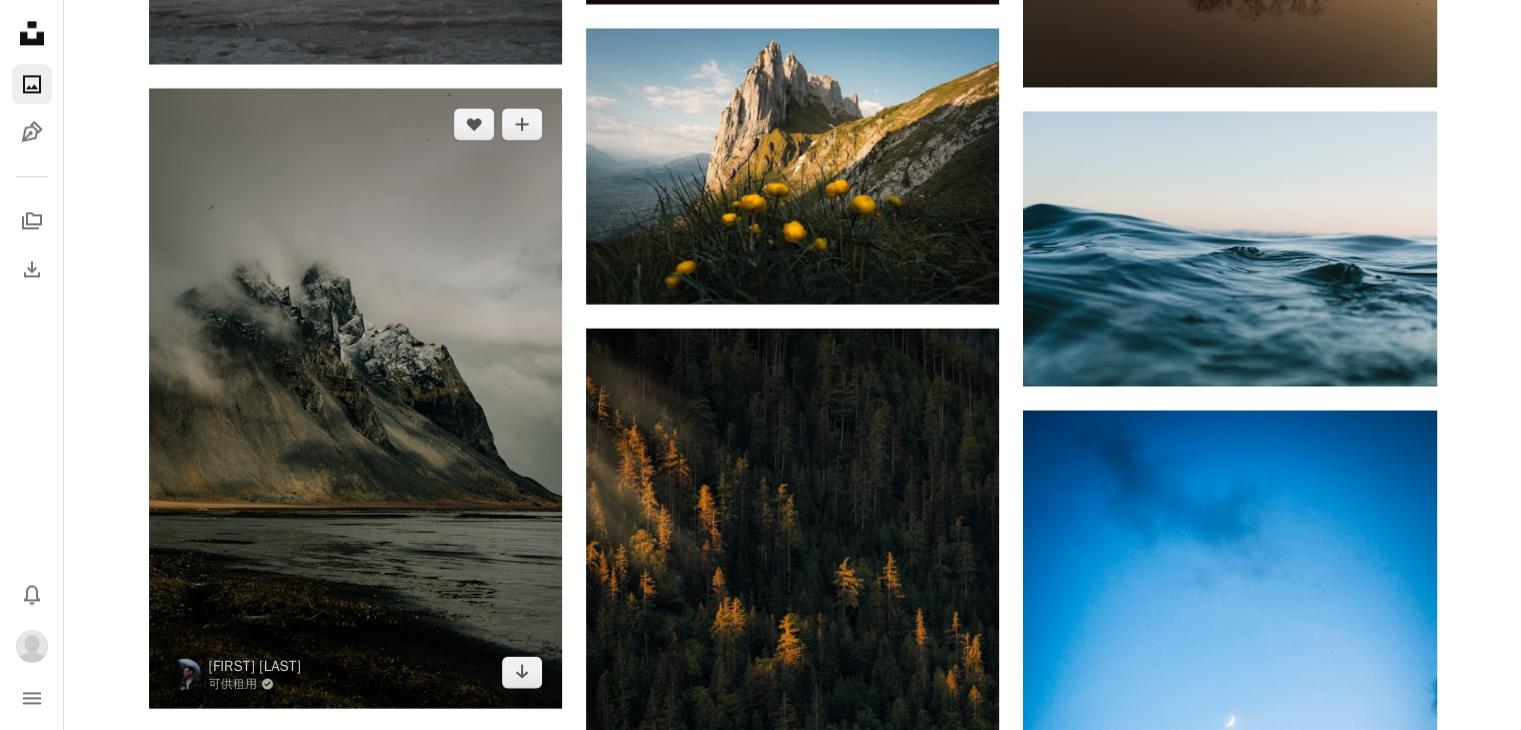 click at bounding box center [355, 398] 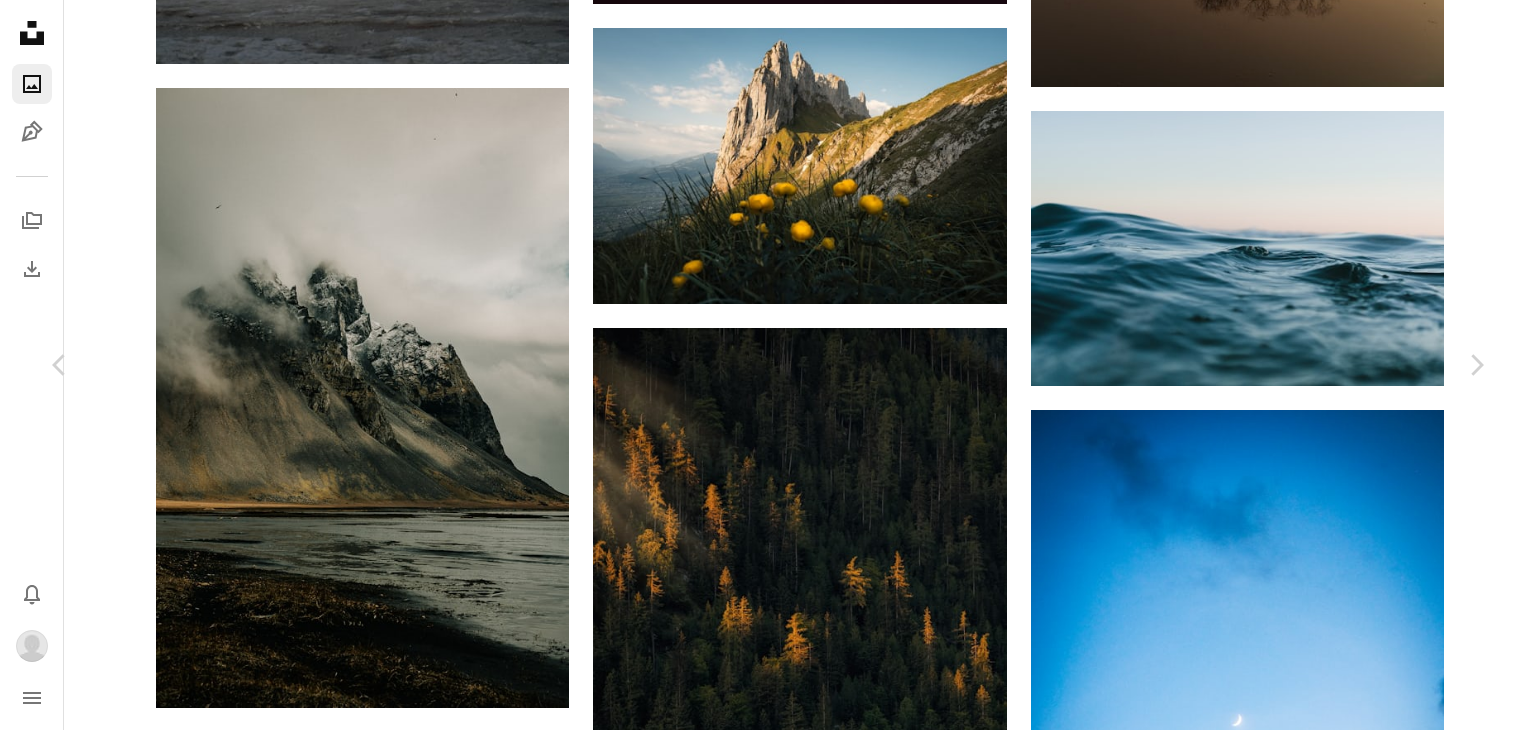 click on "Chevron down" 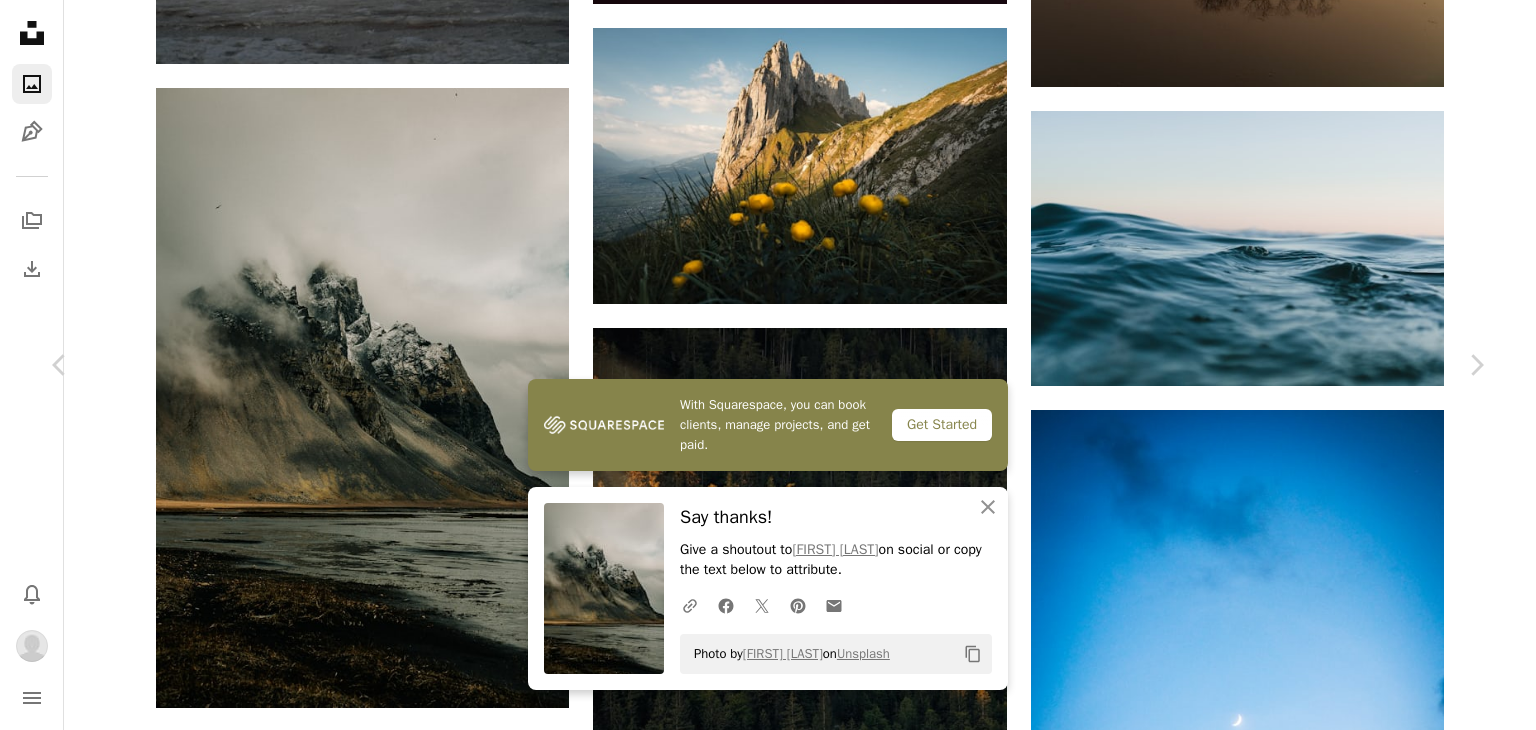 click on "An X shape Chevron left Chevron right With Squarespace, you can book clients, manage projects, and get paid. Get Started An X shape Close Say thanks! Give a shoutout to  [PERSON]  on social or copy the text below to attribute. A URL sharing icon (chains) Facebook icon X (formerly Twitter) icon Pinterest icon An envelope Photo by  [PERSON]  on  Unsplash
Copy content [PERSON] Available for hire A checkmark inside of a circle A heart A plus sign Download Chevron down Zoom in Views 382,860 Downloads 5,799 Featured in Nature ,  Travel A forward-right arrow Share Info icon Info More Actions A map marker [COUNTRY] Calendar outlined Published  3 weeks ago Safety Free to use under the  Unsplash License land sea animal bird cloud [COUNTRY] scenery lake weather ice outdoors mountain range peak Browse premium related images on iStock  |  Save 20% with code UNSPLASH20 View more on iStock  ↗ Related images A heart A plus sign [FIRST] [LAST] Arrow pointing down Plus sign for Unsplash+ A heart" at bounding box center (768, 6037) 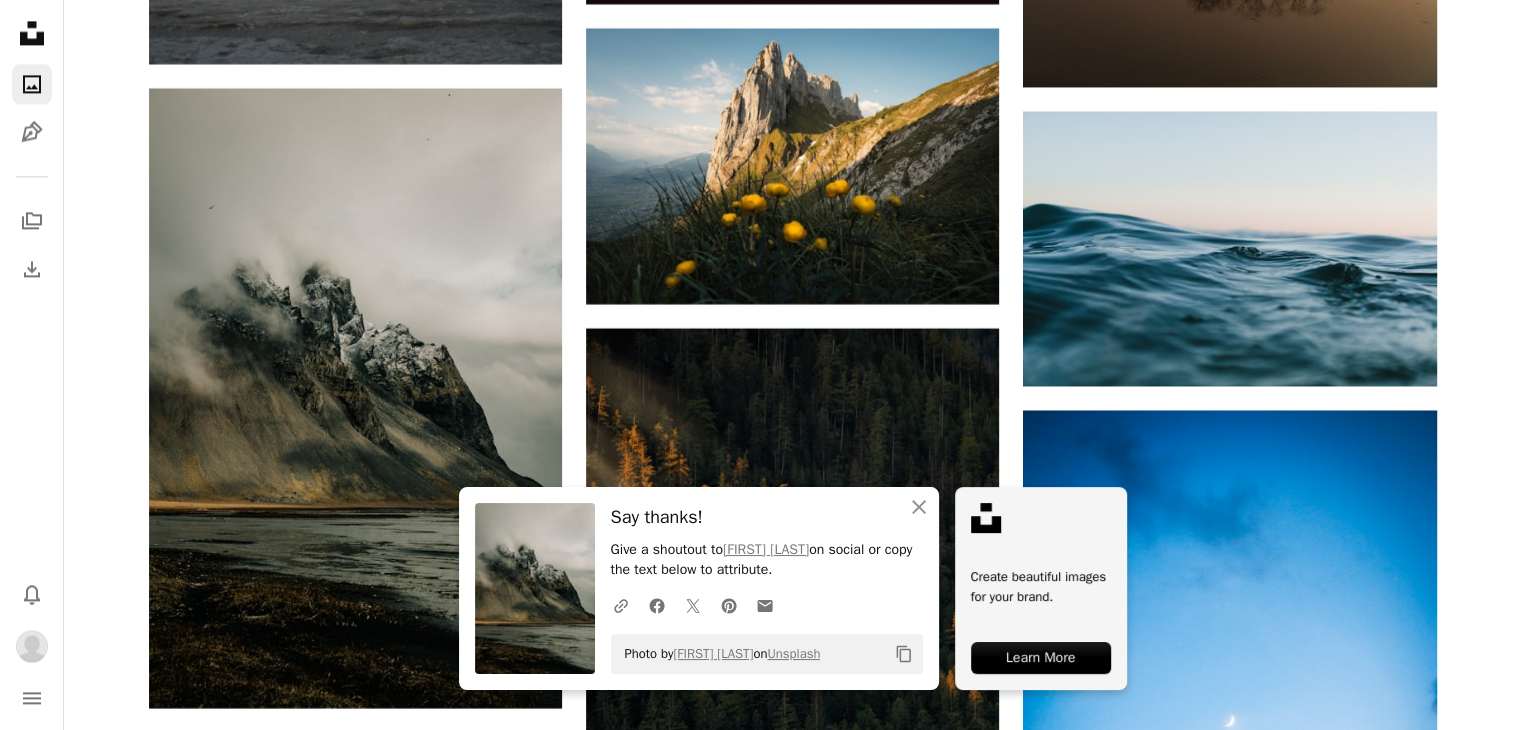 click on "–– ––– ––– ––– ––– ––– ––– –––– –––– ––– –– –– –– –– –––– –– The best in on-brand content creation 了解更多 A heart A plus sign [FIRST] [LAST] Arrow pointing down A heart A plus sign [FIRST] [LAST] Available for hire A checkmark inside of a circle Arrow pointing down A heart A plus sign [FIRST] [LAST] Available for hire A checkmark inside of a circle Arrow pointing down A heart A plus sign [FIRST] [LAST] Available for hire A checkmark inside of a circle Arrow pointing down A heart A plus sign [FIRST] [LAST] Arrow pointing down A heart A plus sign [FIRST] [LAST] Available for hire A checkmark inside of a circle Arrow pointing down A heart A plus sign [FIRST] [LAST] Arrow pointing down A heart A plus sign [FIRST] [LAST] Arrow pointing down A heart A plus sign" at bounding box center [792, -2128] 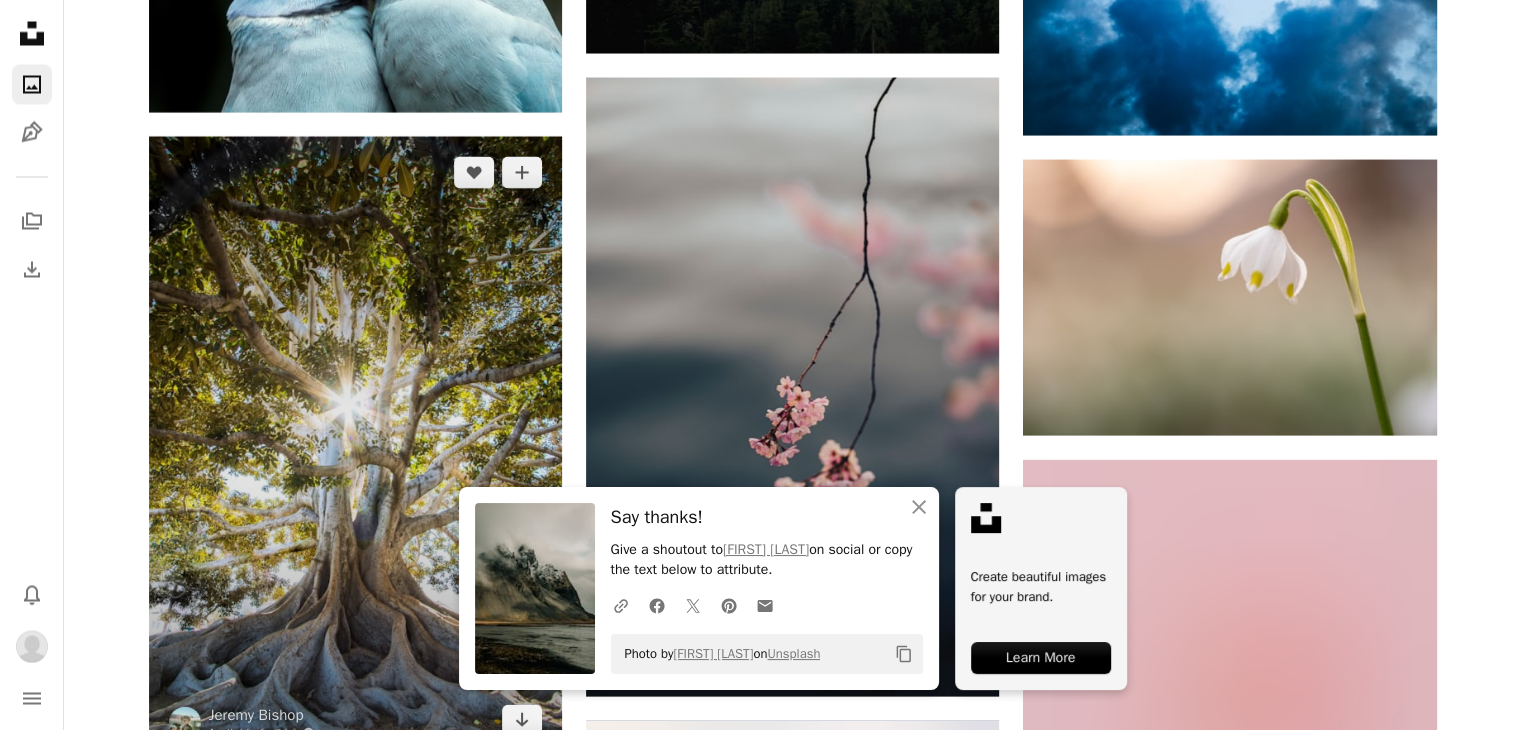 scroll, scrollTop: 11438, scrollLeft: 0, axis: vertical 